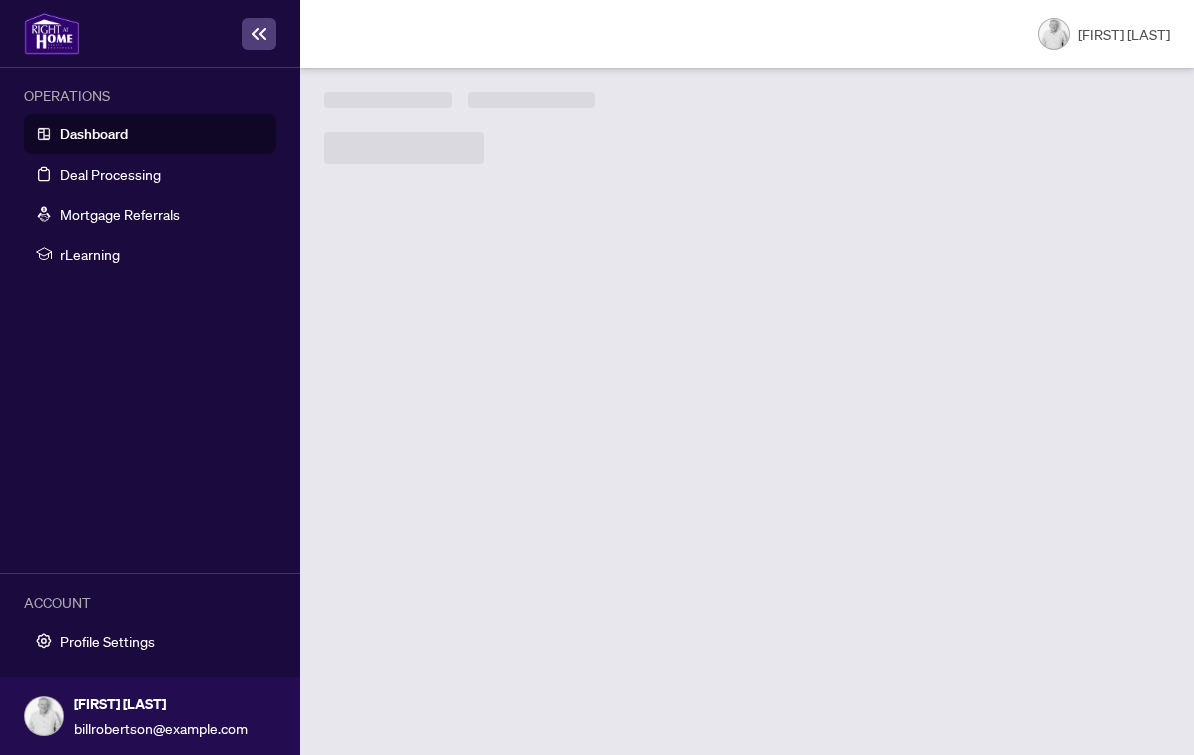 scroll, scrollTop: 0, scrollLeft: 0, axis: both 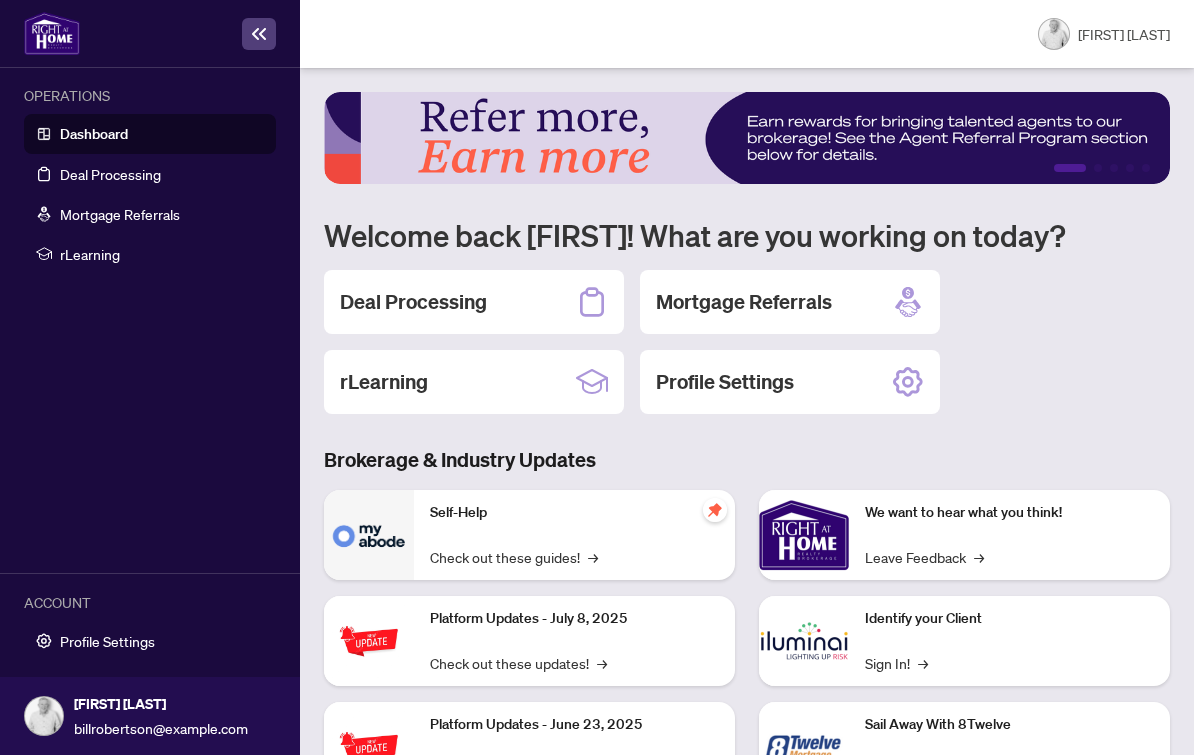 click on "Deal Processing" at bounding box center (110, 174) 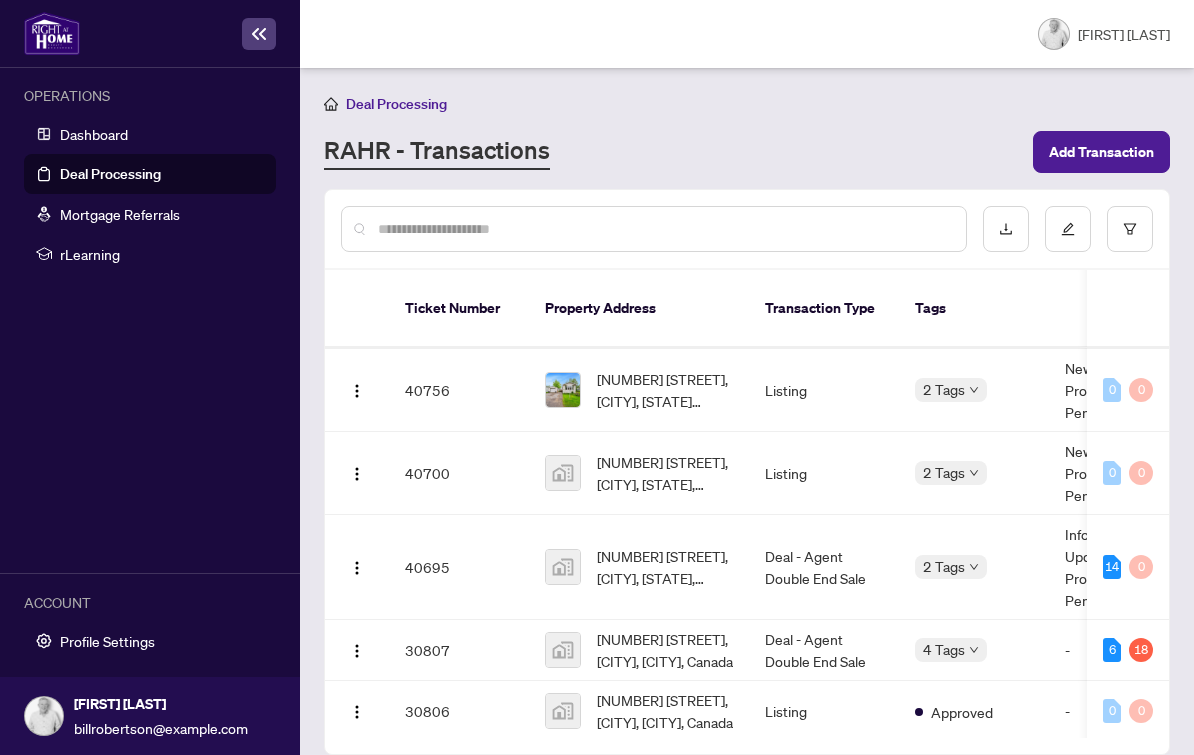 scroll, scrollTop: 278, scrollLeft: 11, axis: both 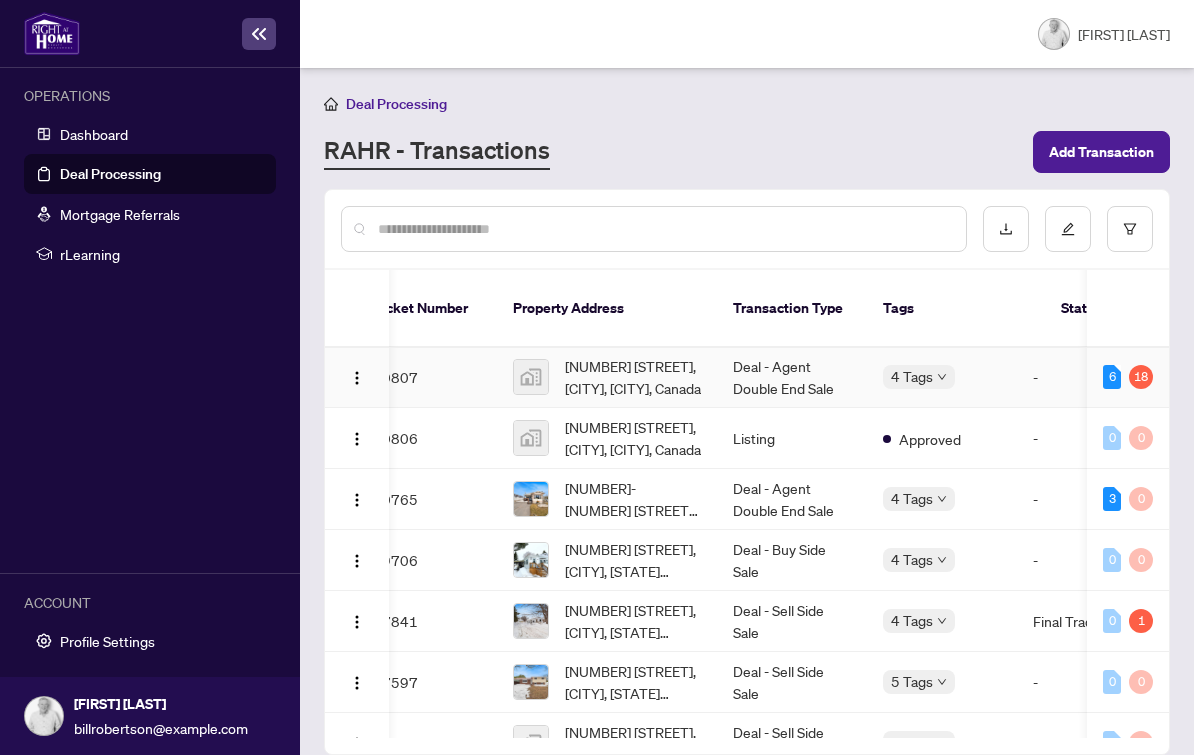 click on "4 Tags" at bounding box center [912, 376] 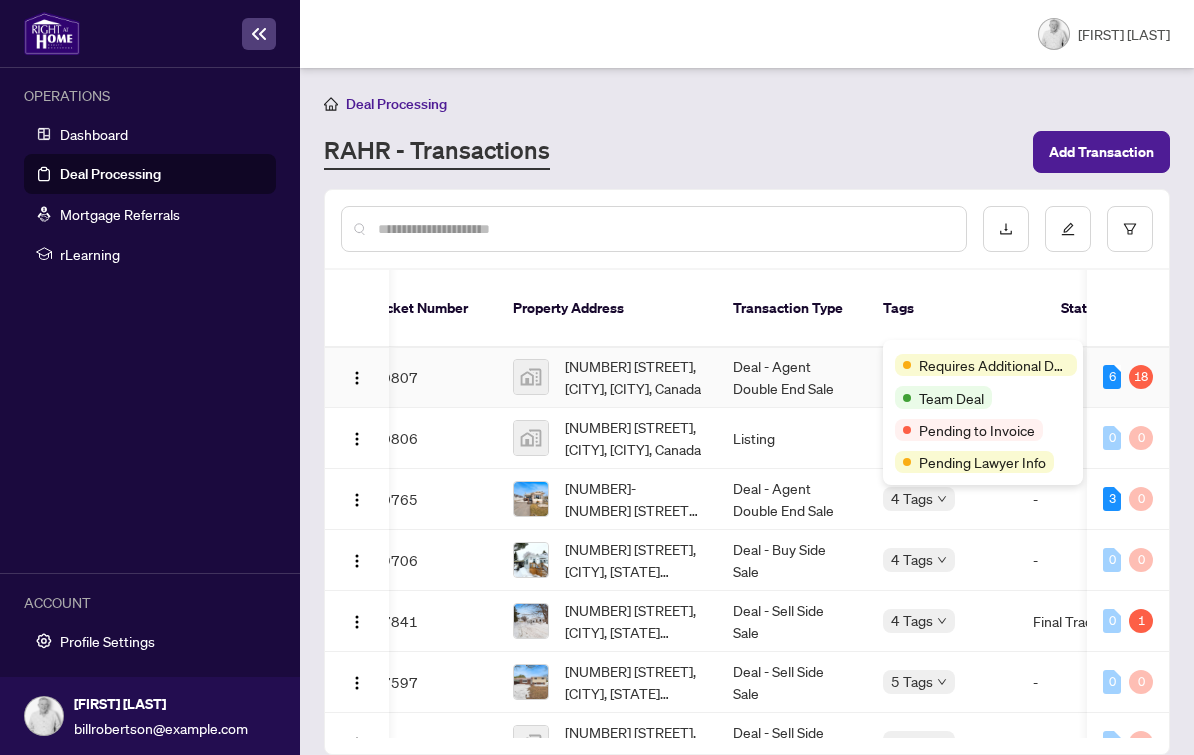 click on "[NUMBER] [STREET], [CITY], [CITY], Canada" at bounding box center [633, 377] 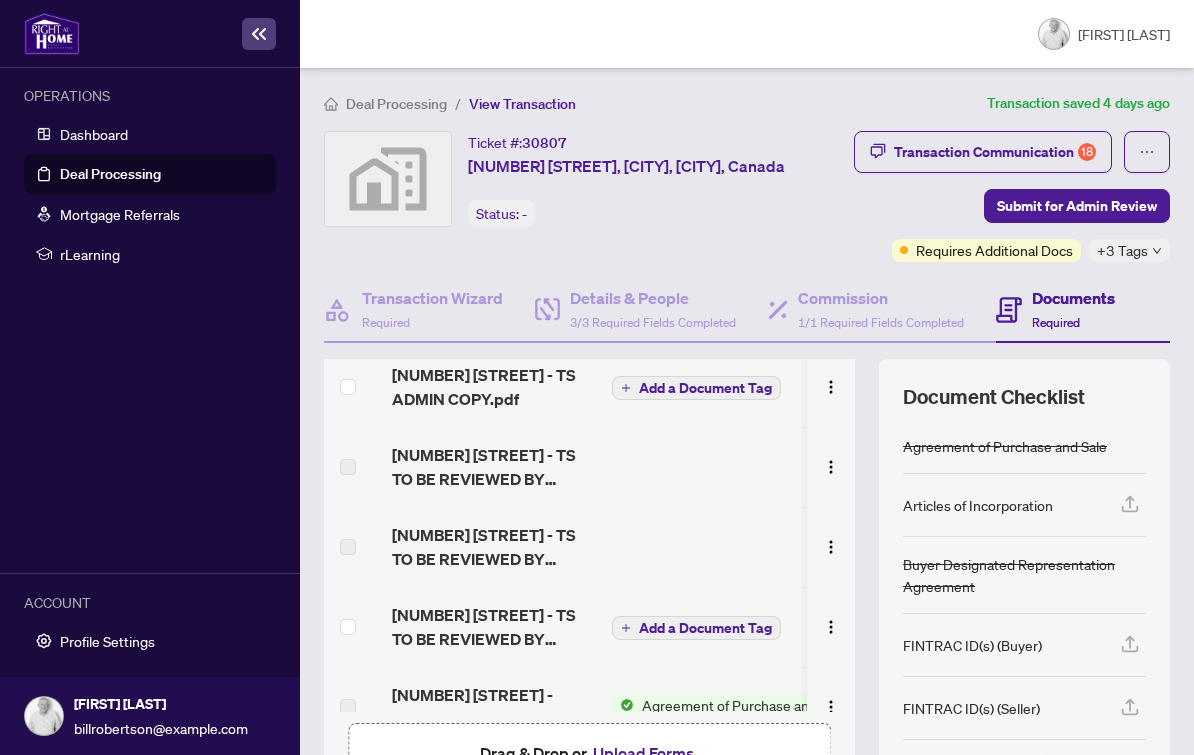 scroll, scrollTop: 314, scrollLeft: 0, axis: vertical 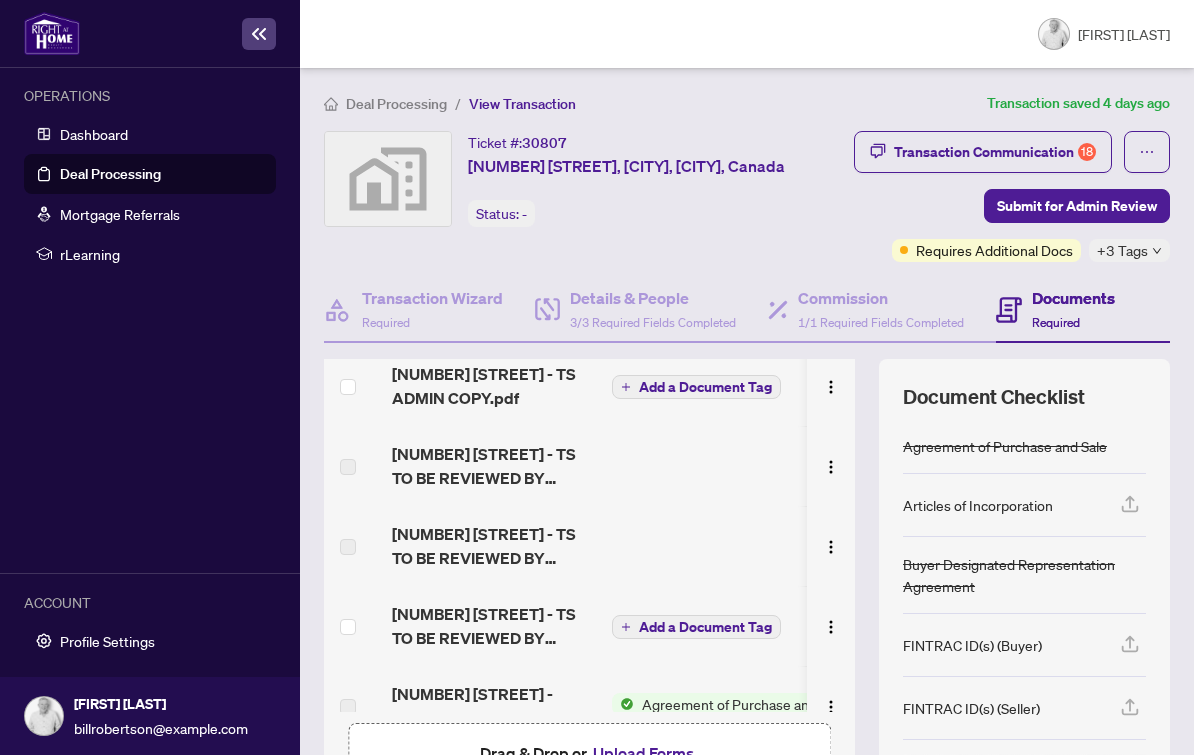 click on "[NUMBER] [STREET] - TS TO BE REVIEWED BY [FIRST].pdf" at bounding box center [494, 626] 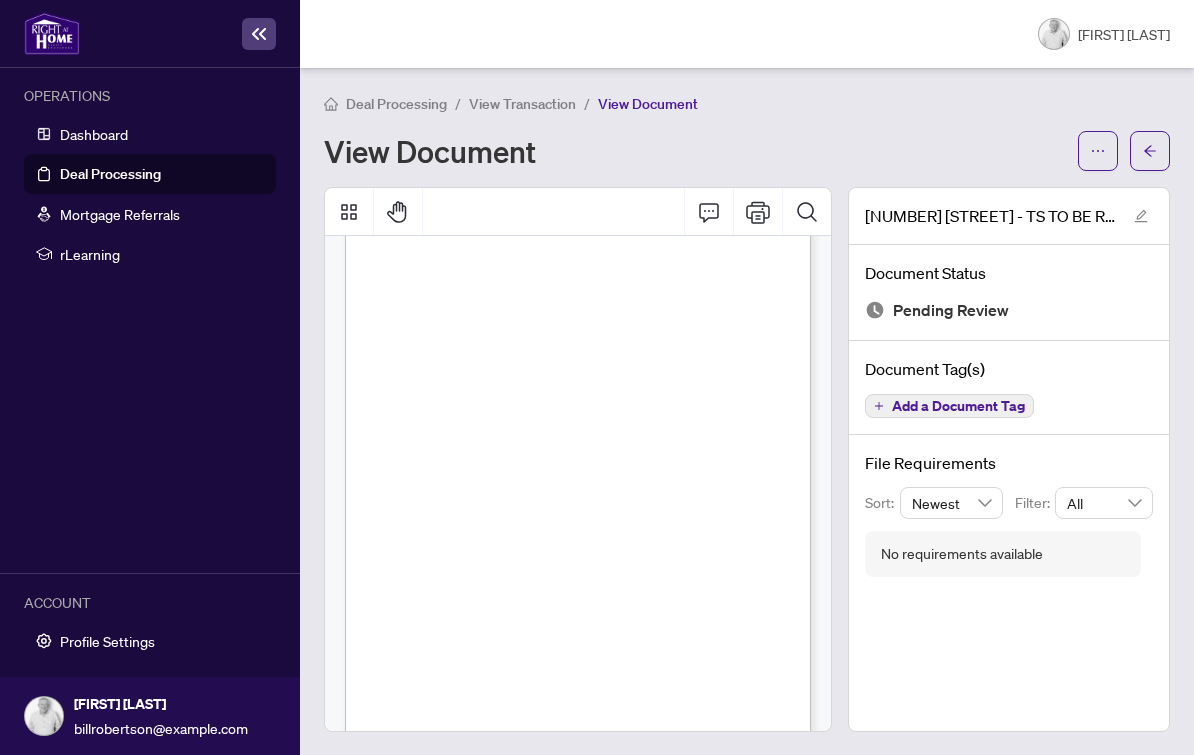 scroll, scrollTop: 112, scrollLeft: 0, axis: vertical 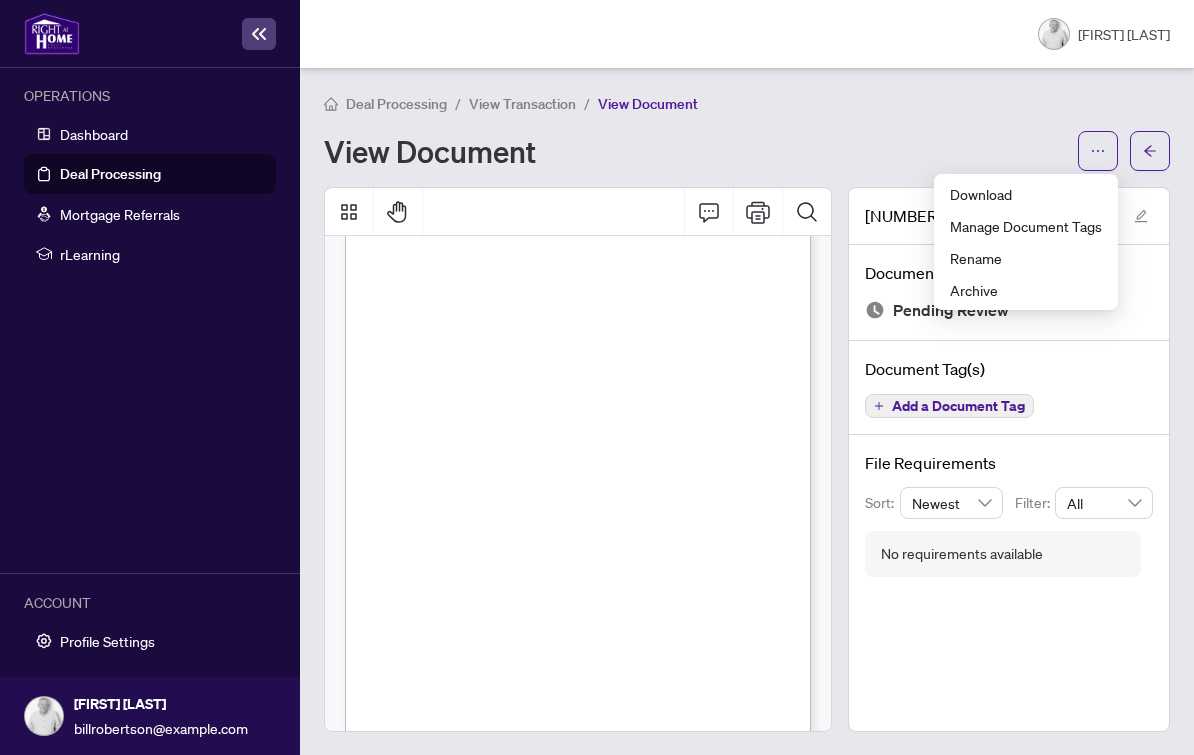 click on "Deal Processing / View Transaction / View Document View Document" at bounding box center (747, 131) 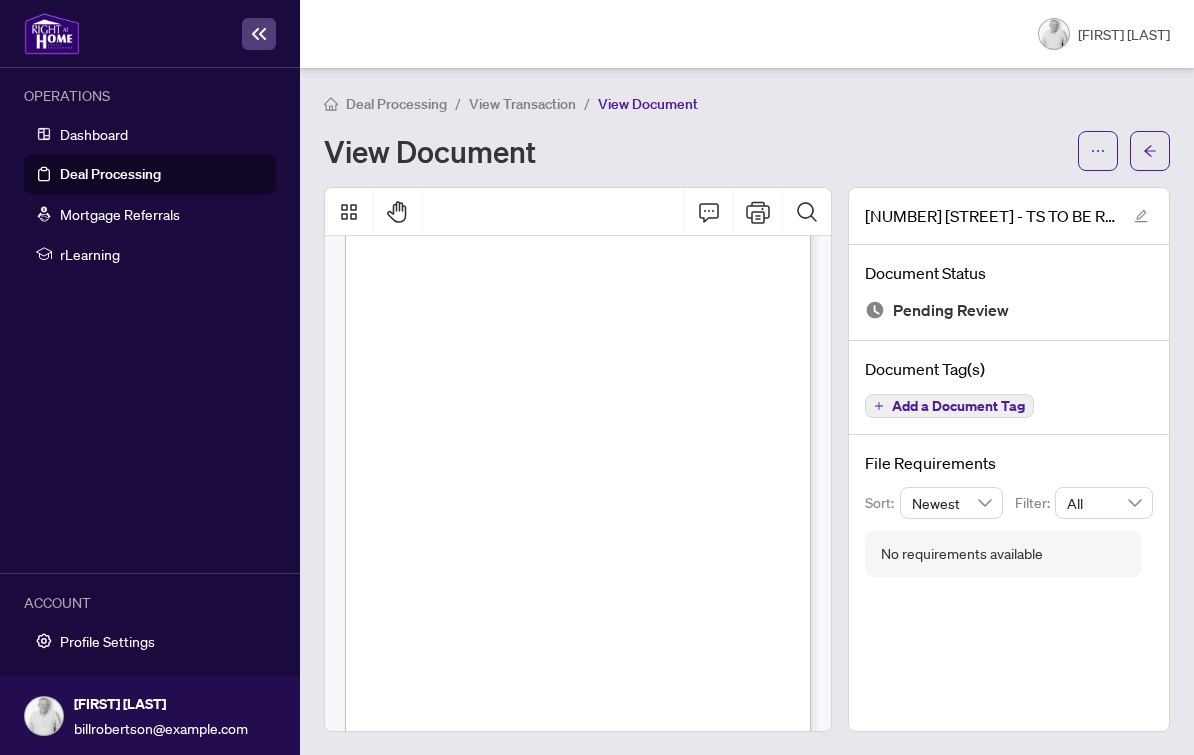 click at bounding box center (1141, 216) 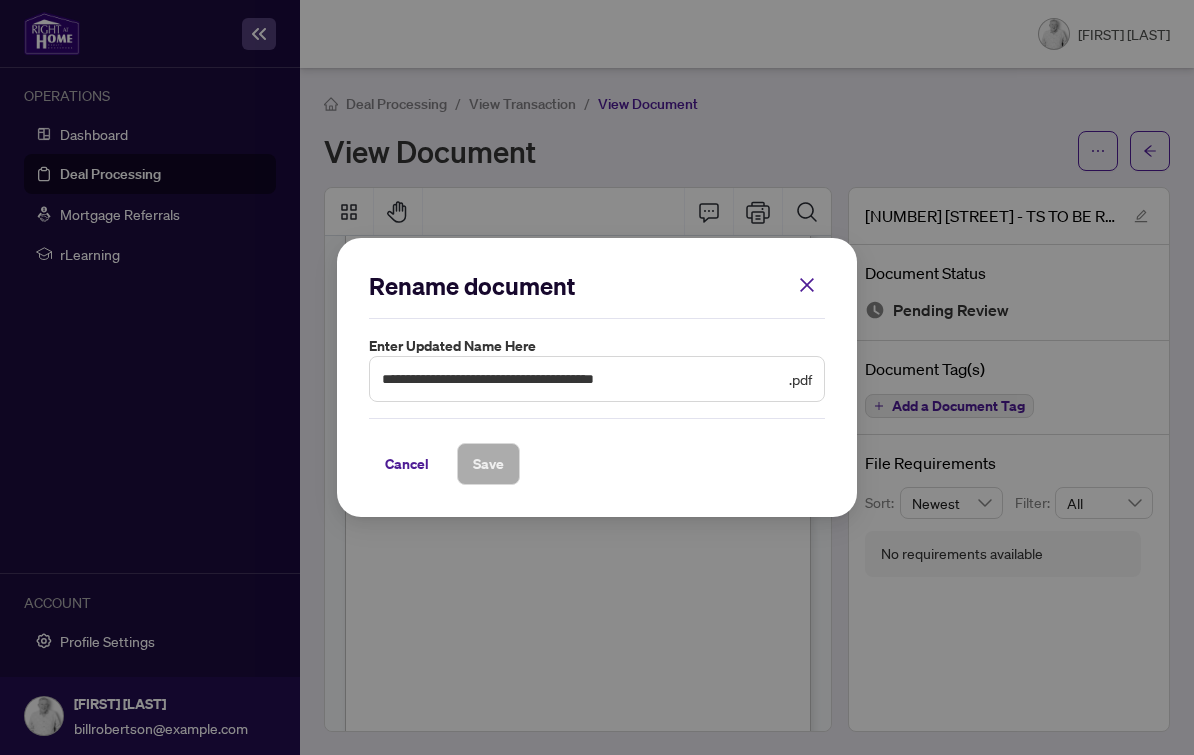 click 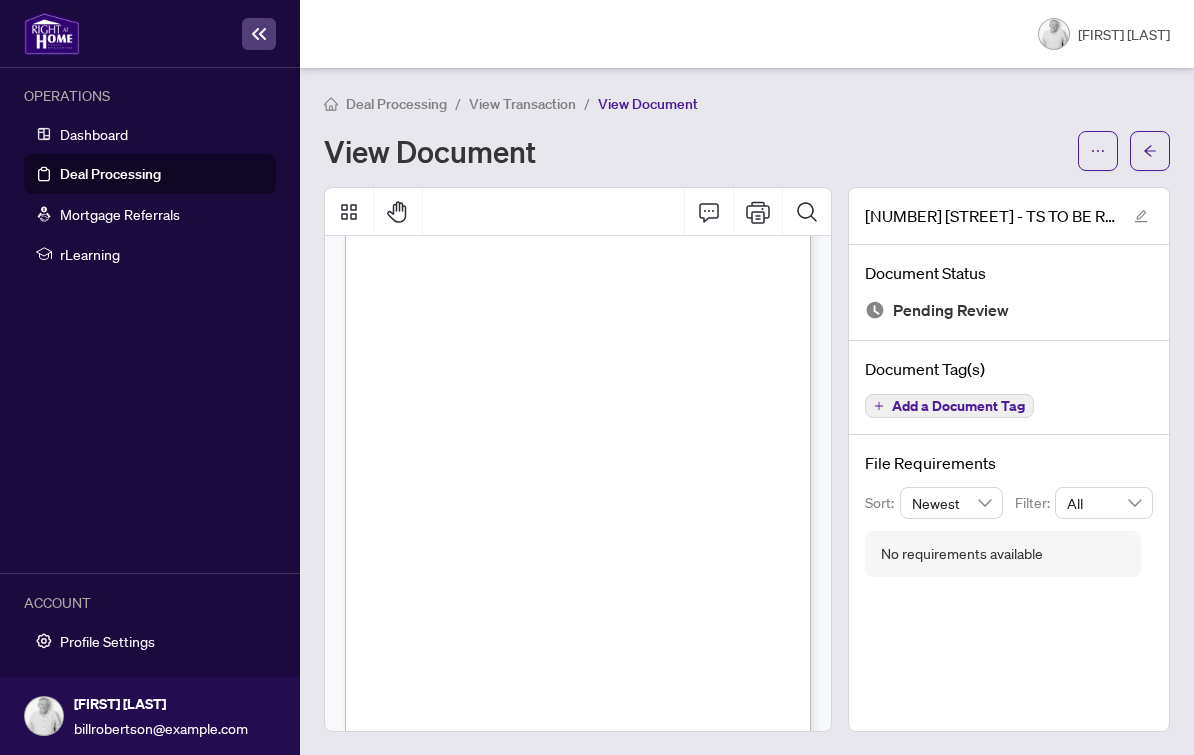 click 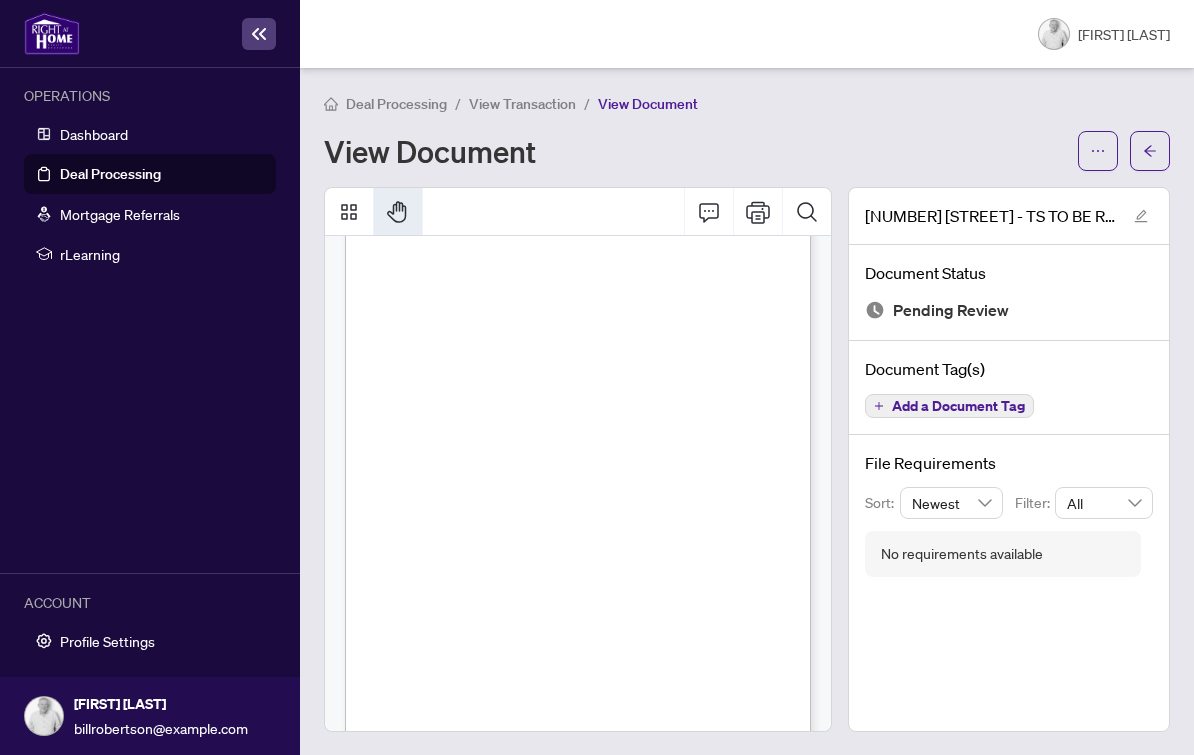 scroll, scrollTop: 0, scrollLeft: 0, axis: both 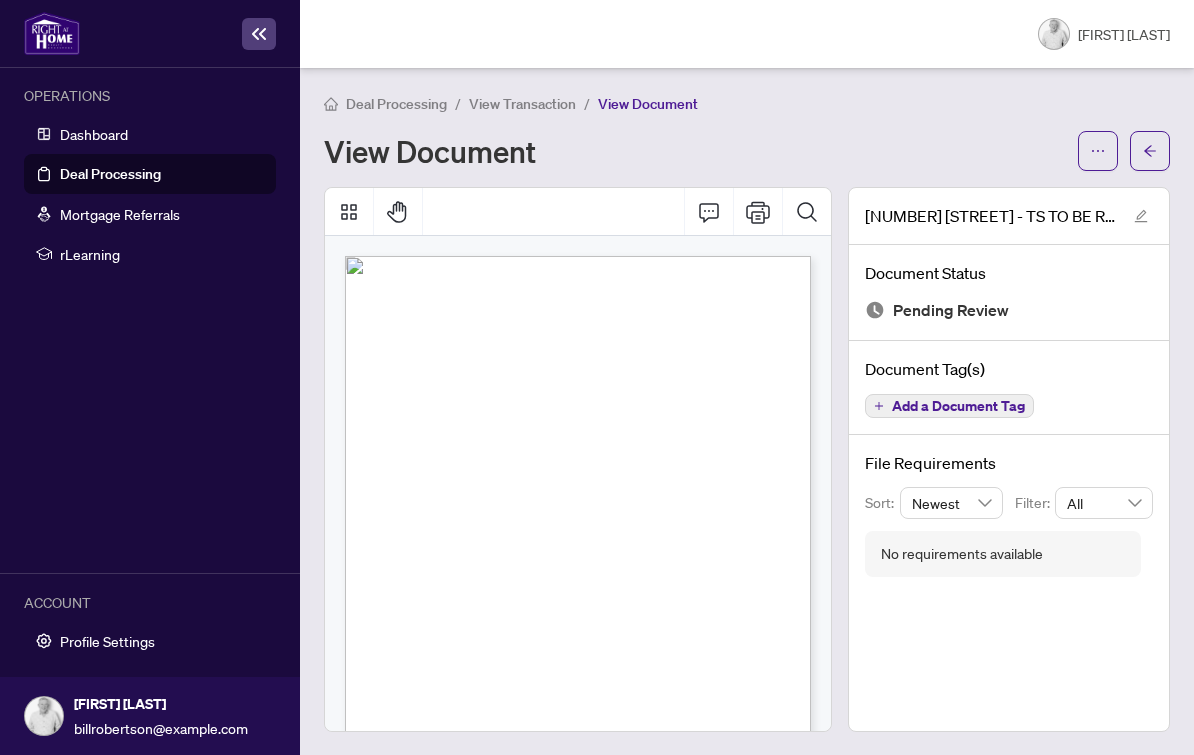 click on "Dashboard" at bounding box center [94, 134] 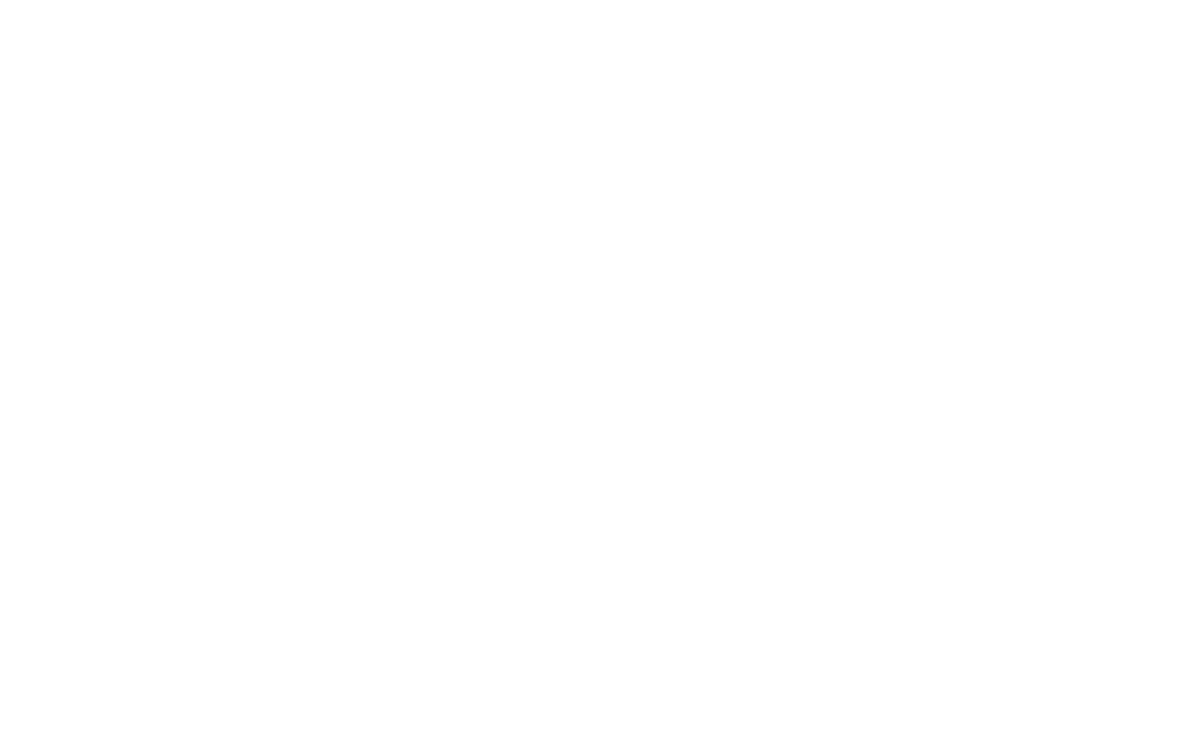 scroll, scrollTop: 0, scrollLeft: 0, axis: both 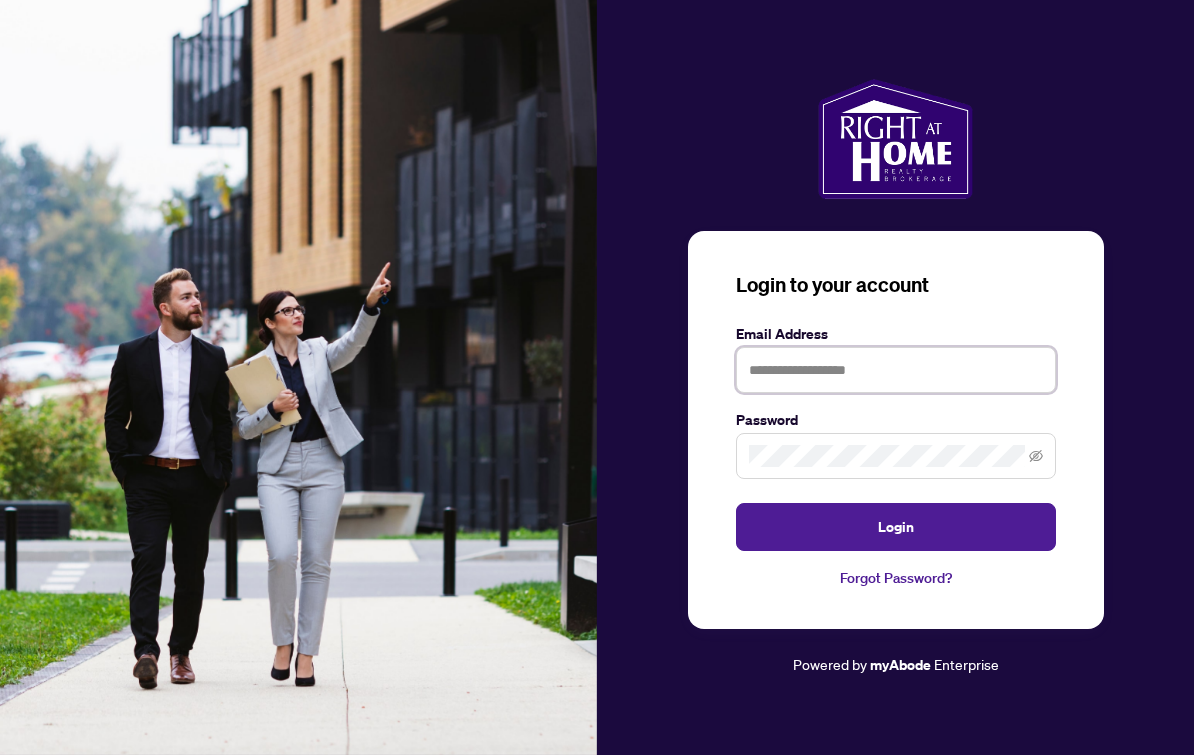 click at bounding box center [896, 370] 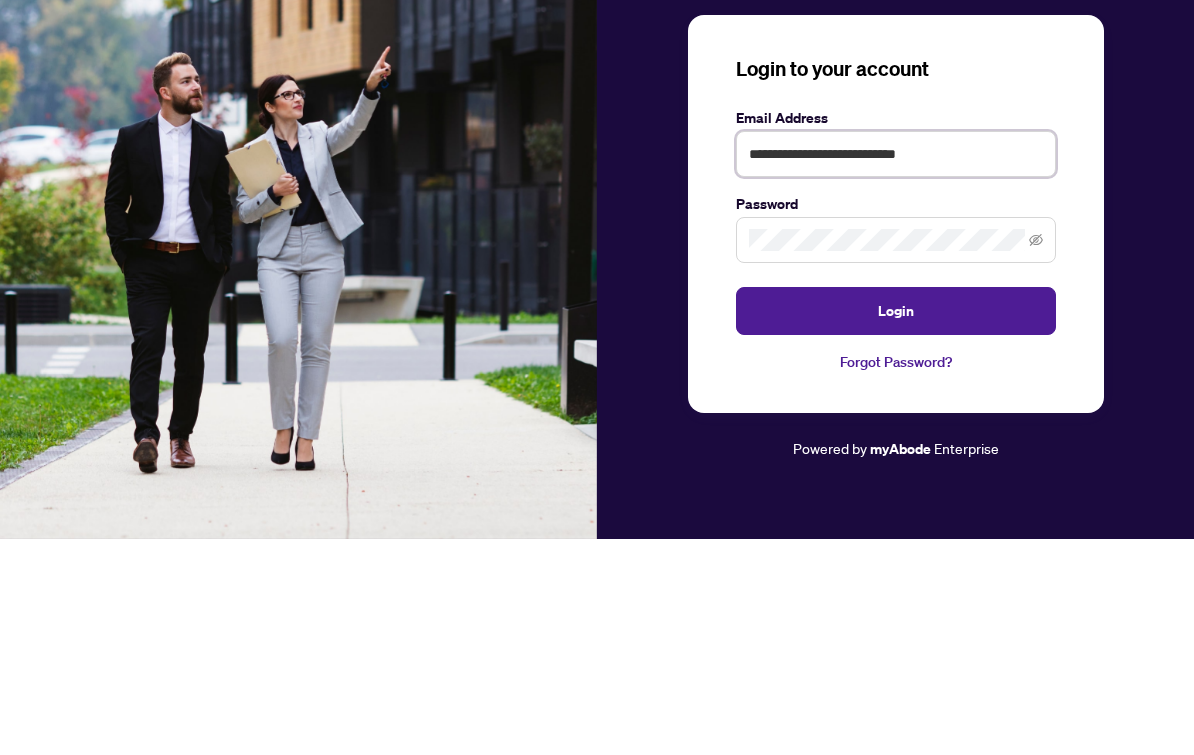 type on "**********" 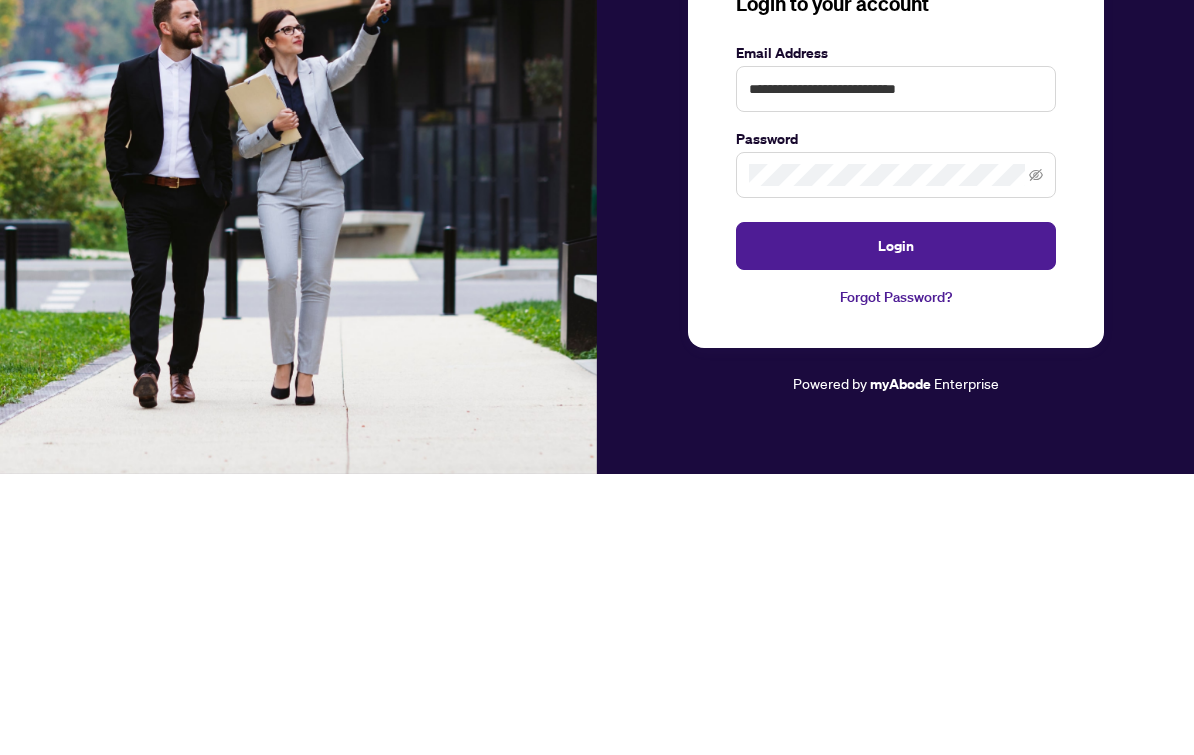 click on "Login" at bounding box center (896, 527) 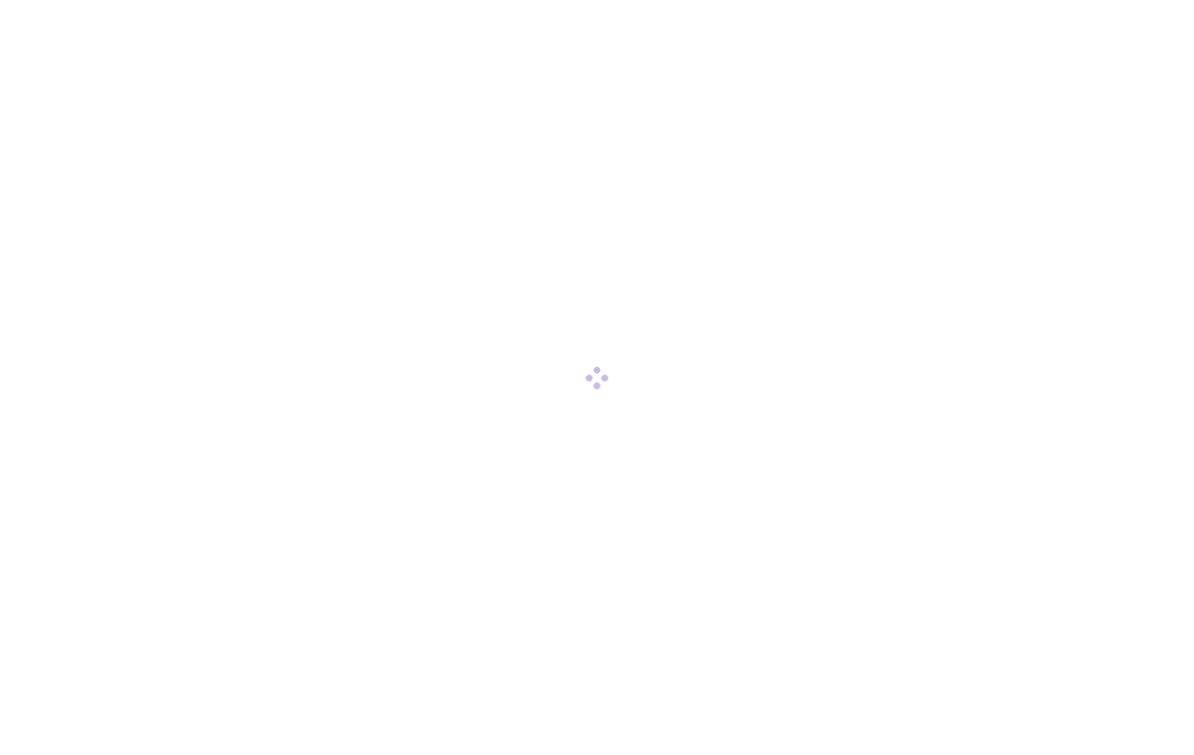 scroll, scrollTop: 0, scrollLeft: 0, axis: both 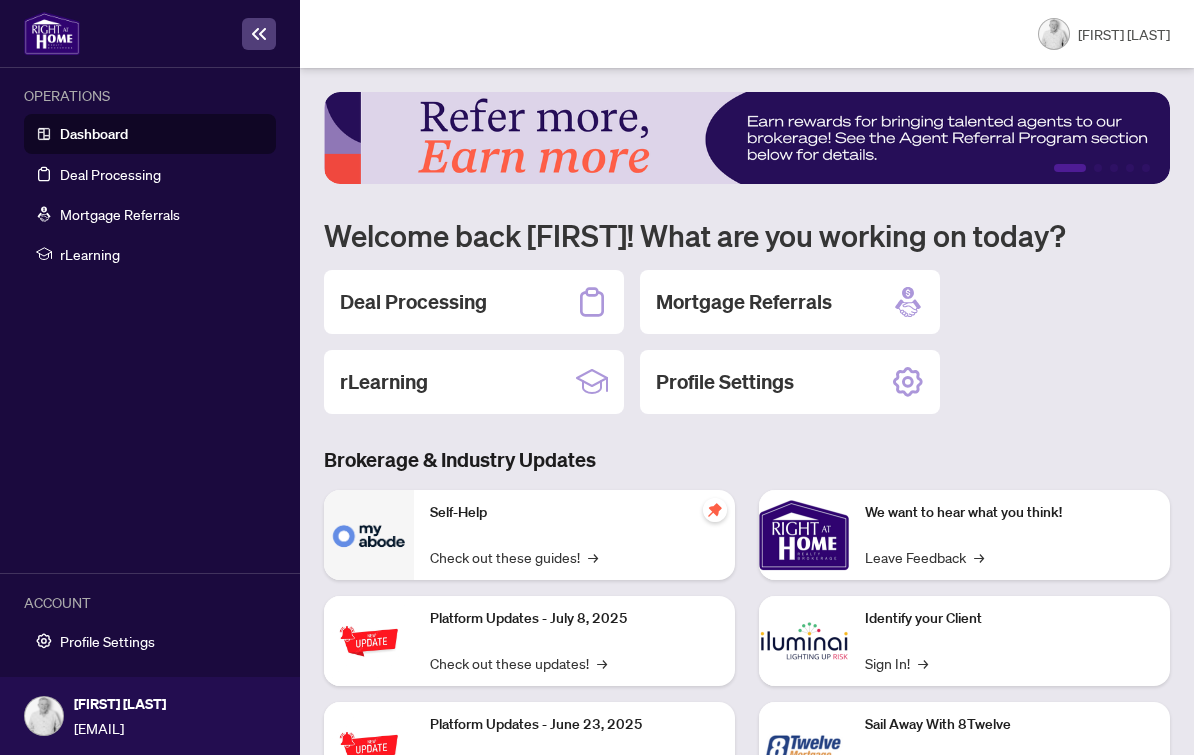 click on "Deal Processing" at bounding box center [110, 174] 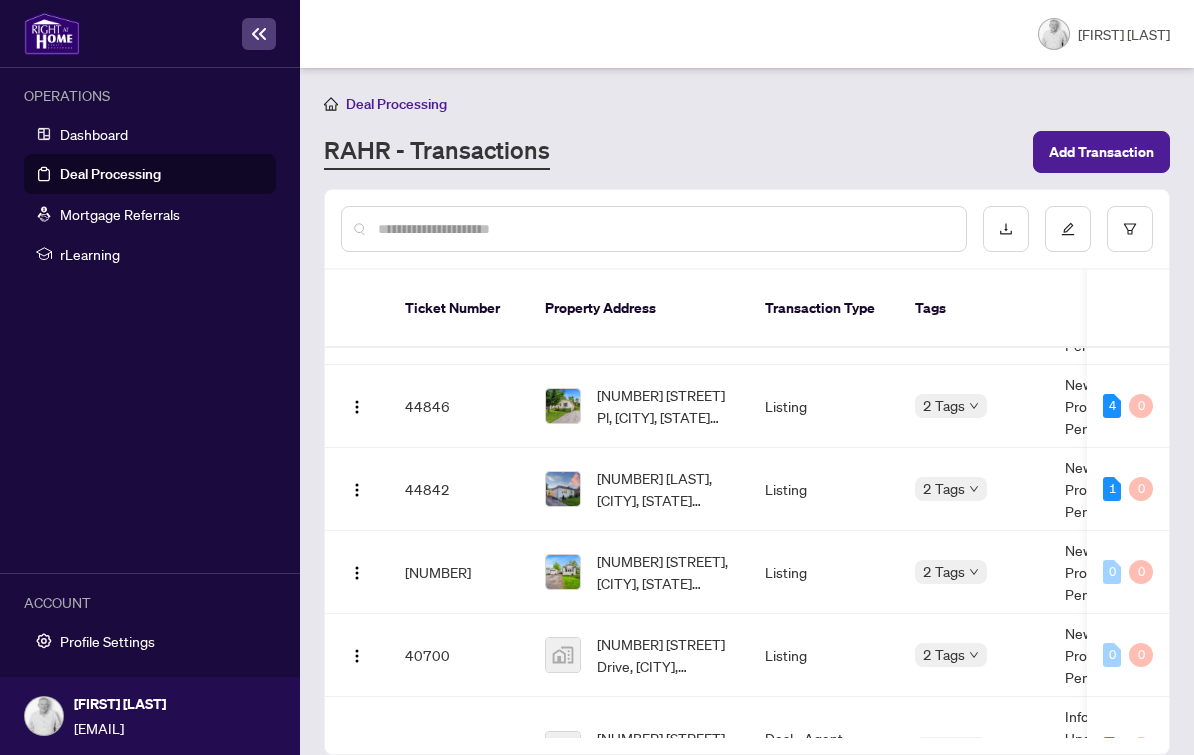 scroll, scrollTop: 66, scrollLeft: 3, axis: both 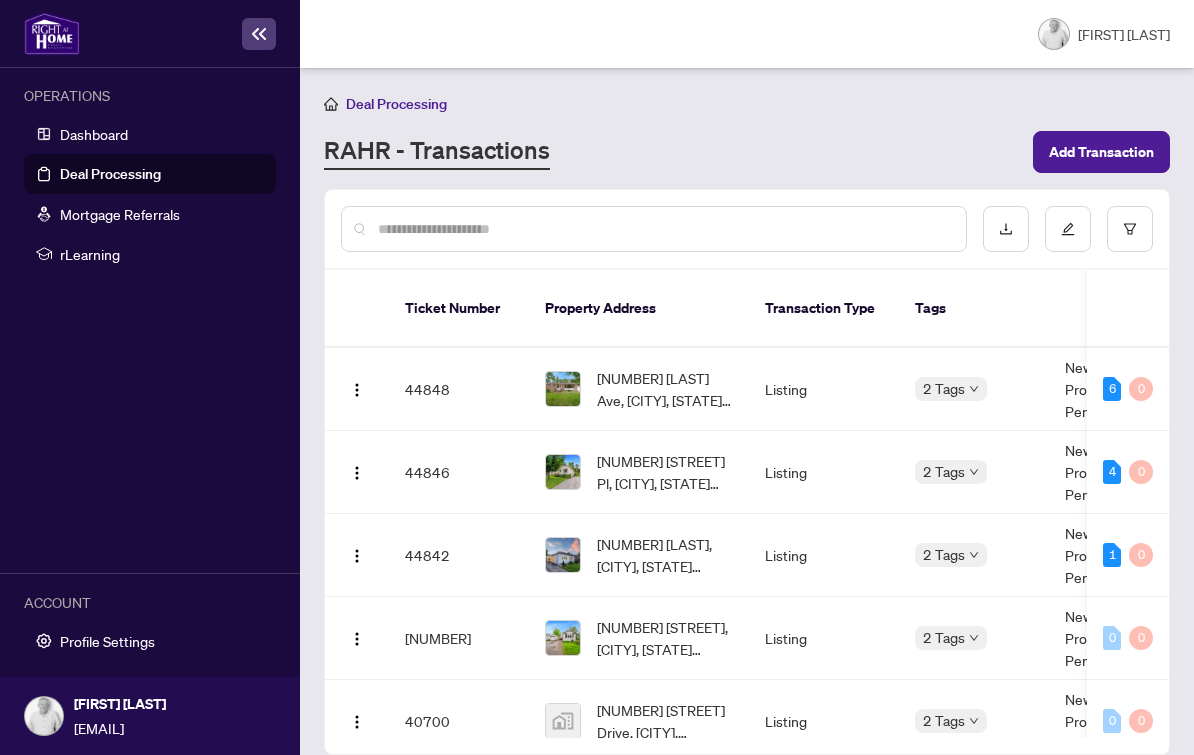 click on "44848" at bounding box center (459, 389) 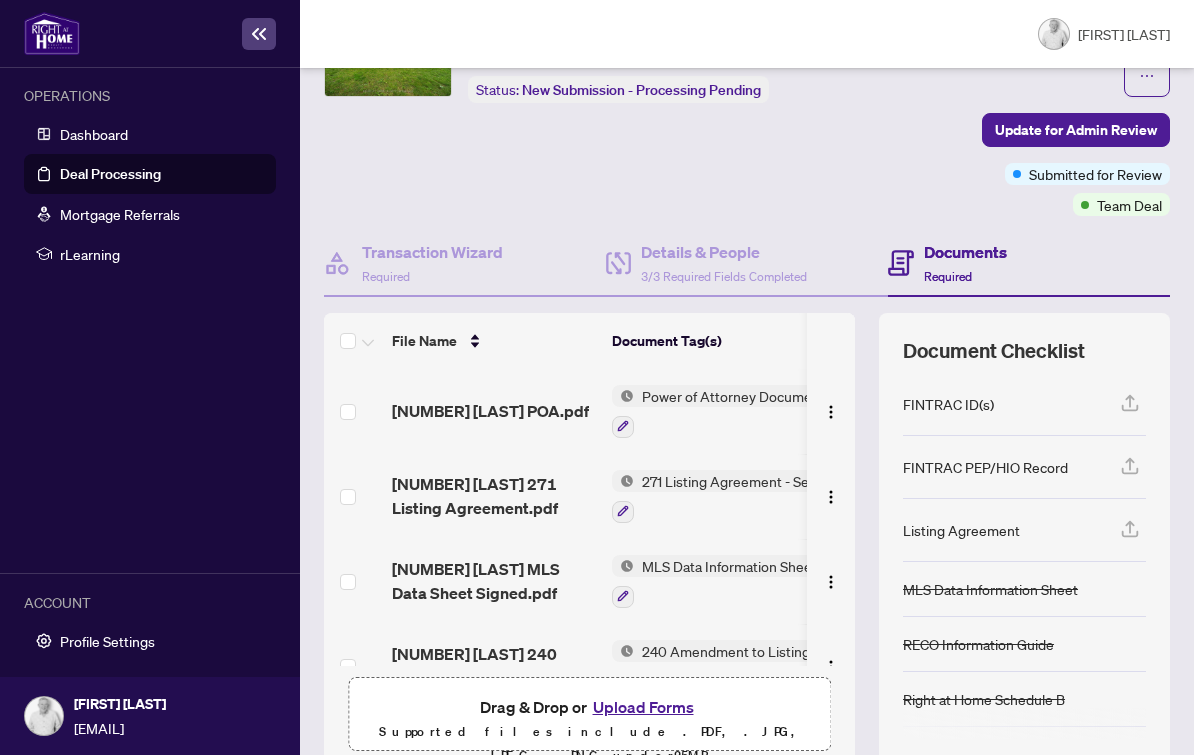 scroll, scrollTop: 128, scrollLeft: 0, axis: vertical 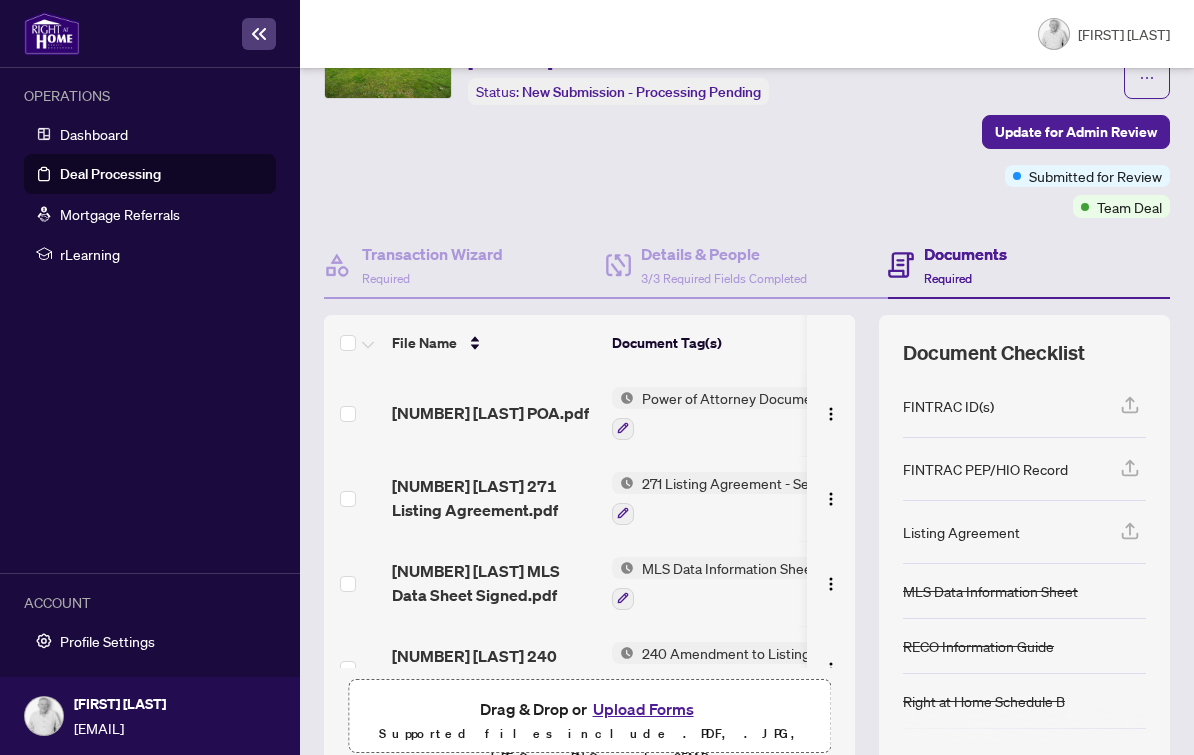 click on "Deal Processing" at bounding box center [110, 174] 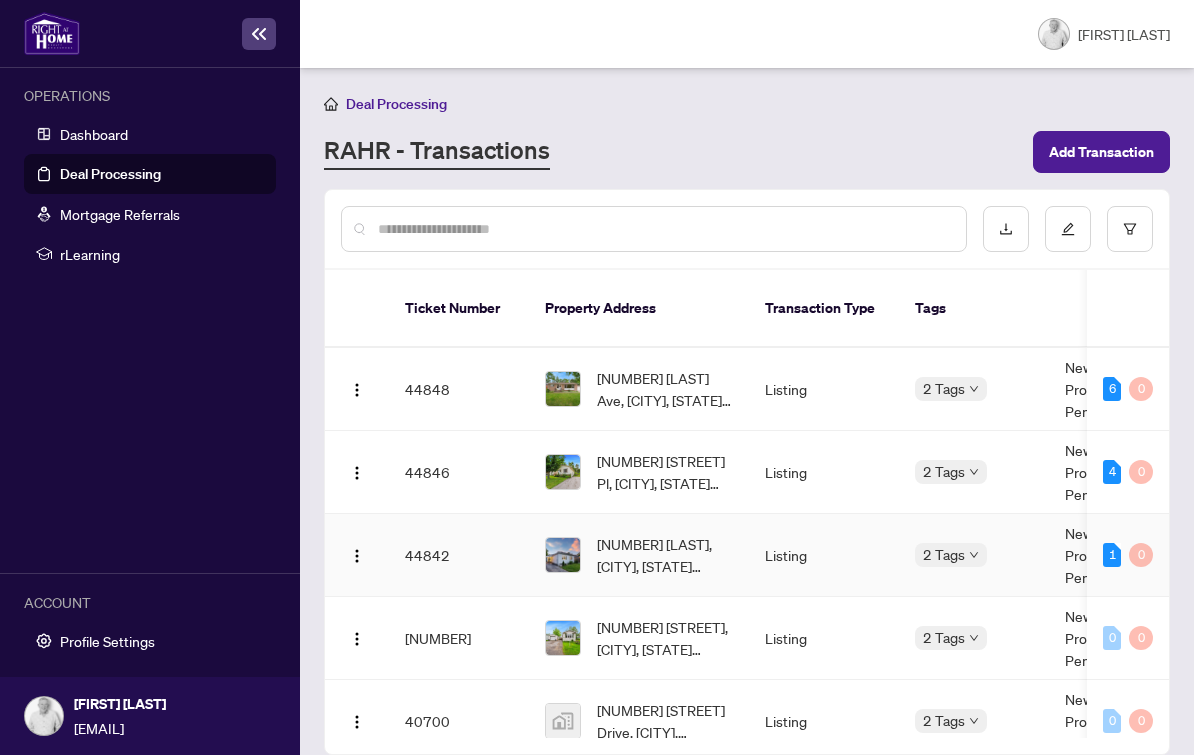 click on "44842" at bounding box center [459, 555] 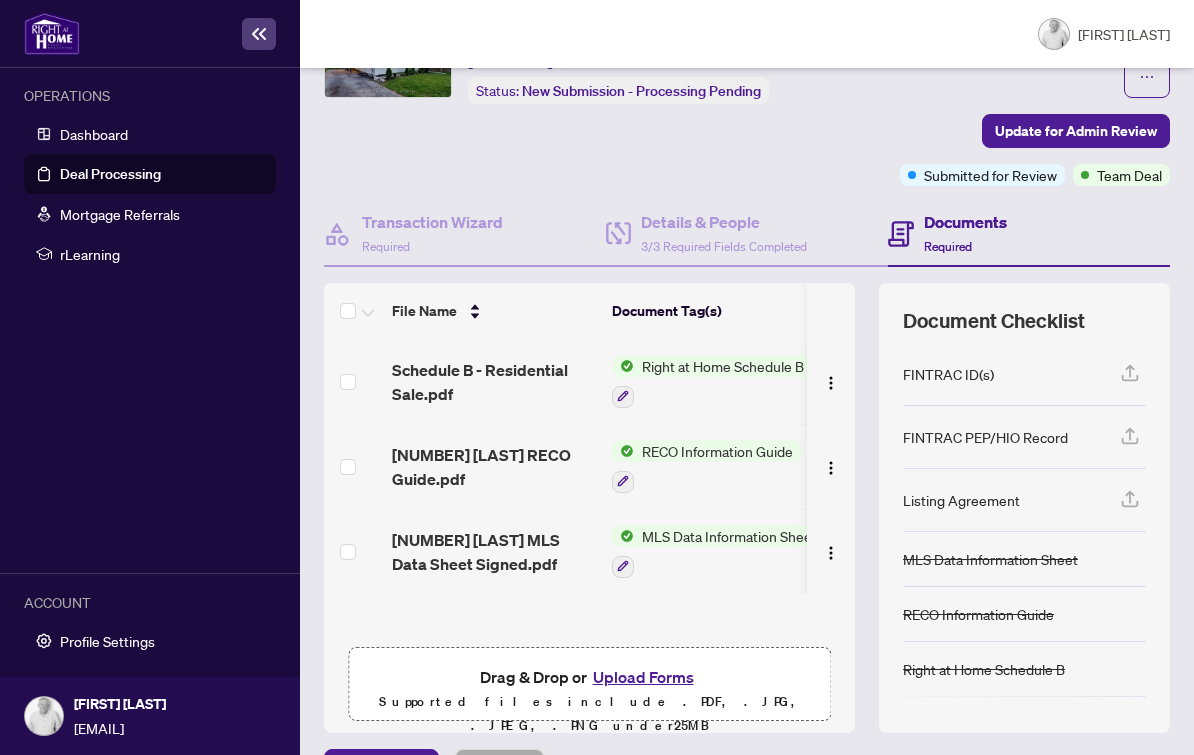 click on "Upload Forms" at bounding box center (643, 677) 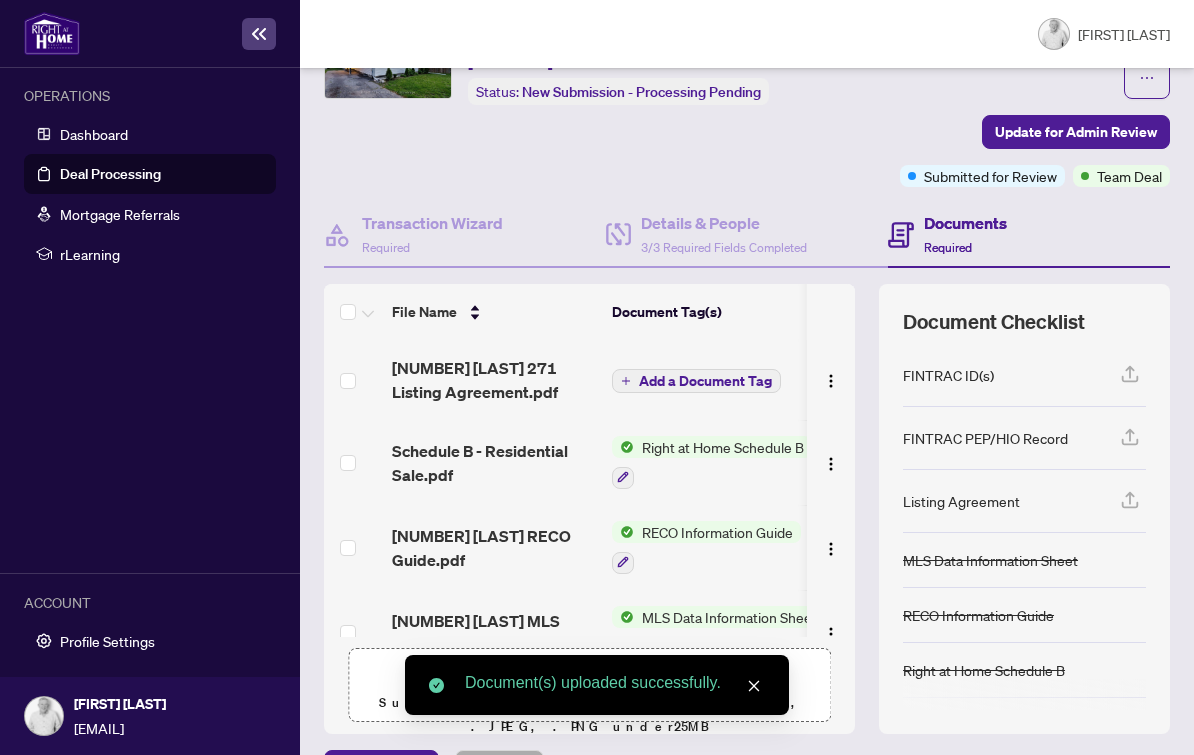 click on "Add a Document Tag" at bounding box center [705, 381] 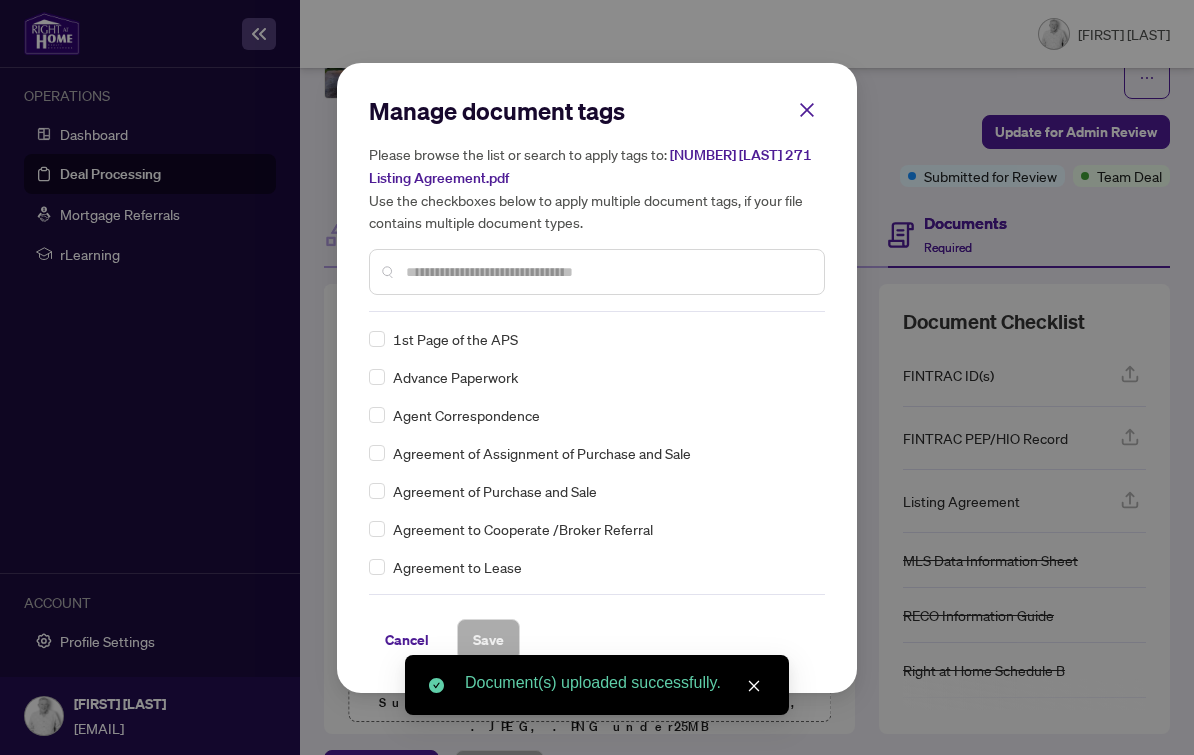 click at bounding box center [597, 272] 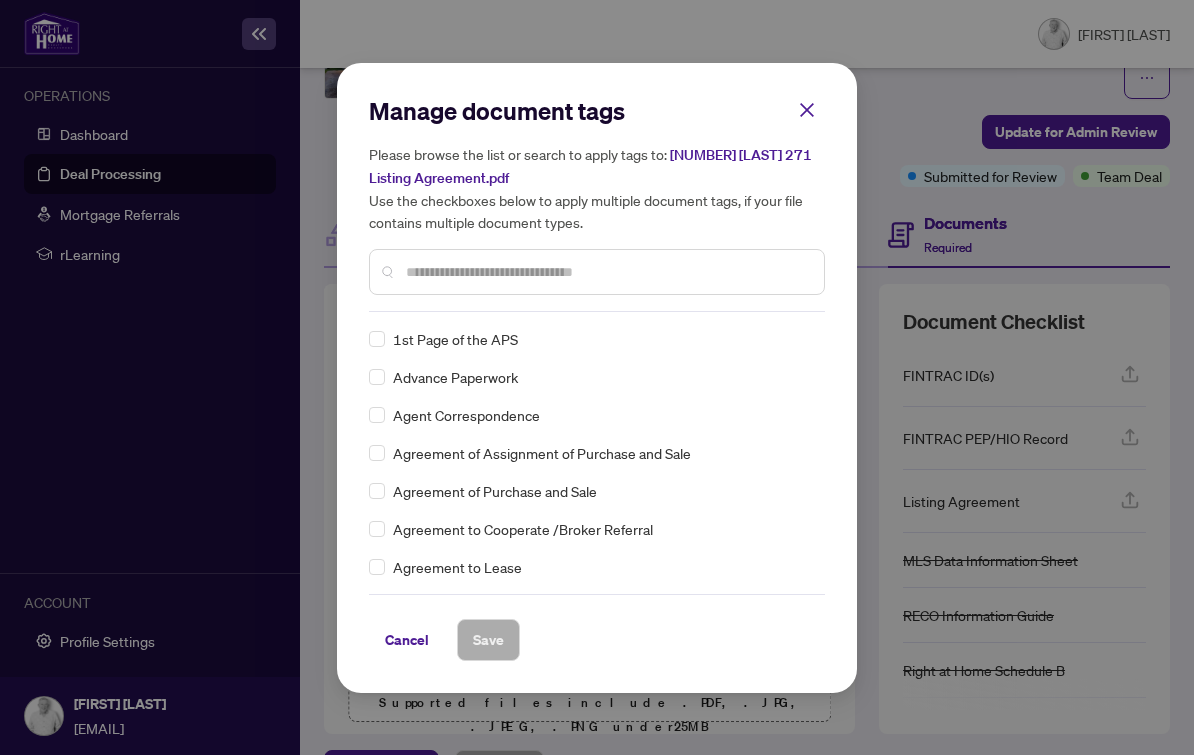 click at bounding box center [597, 272] 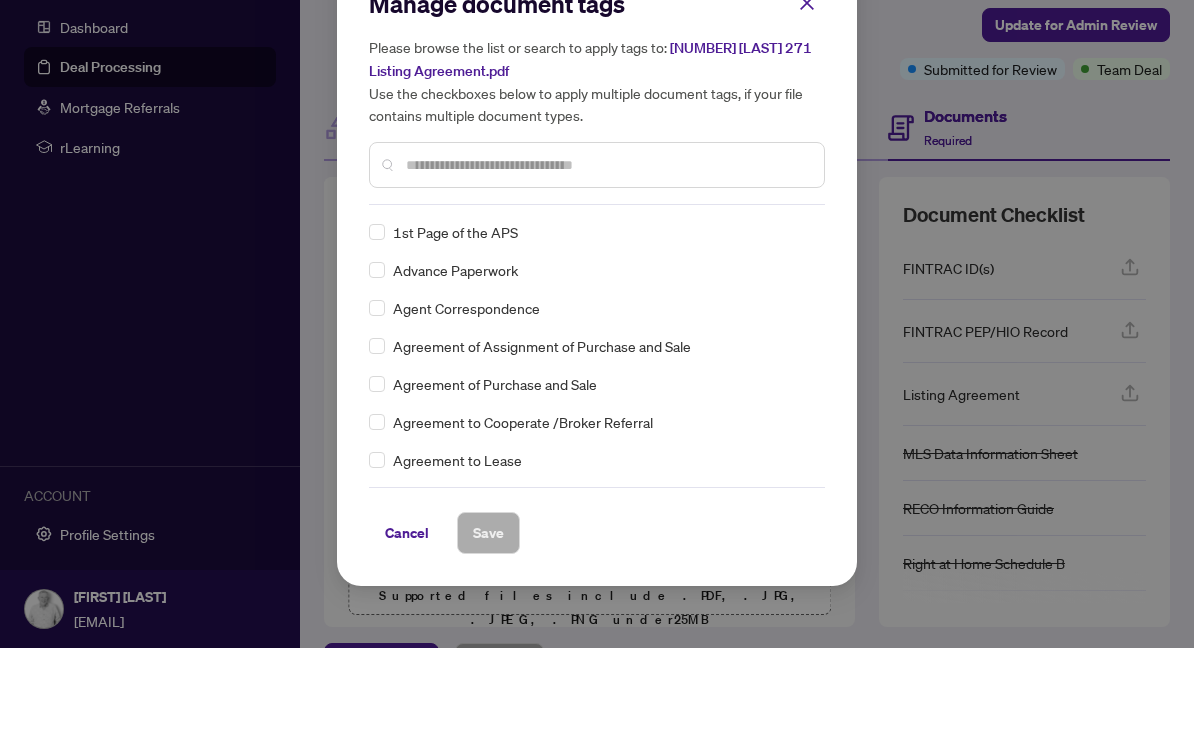 type on "*" 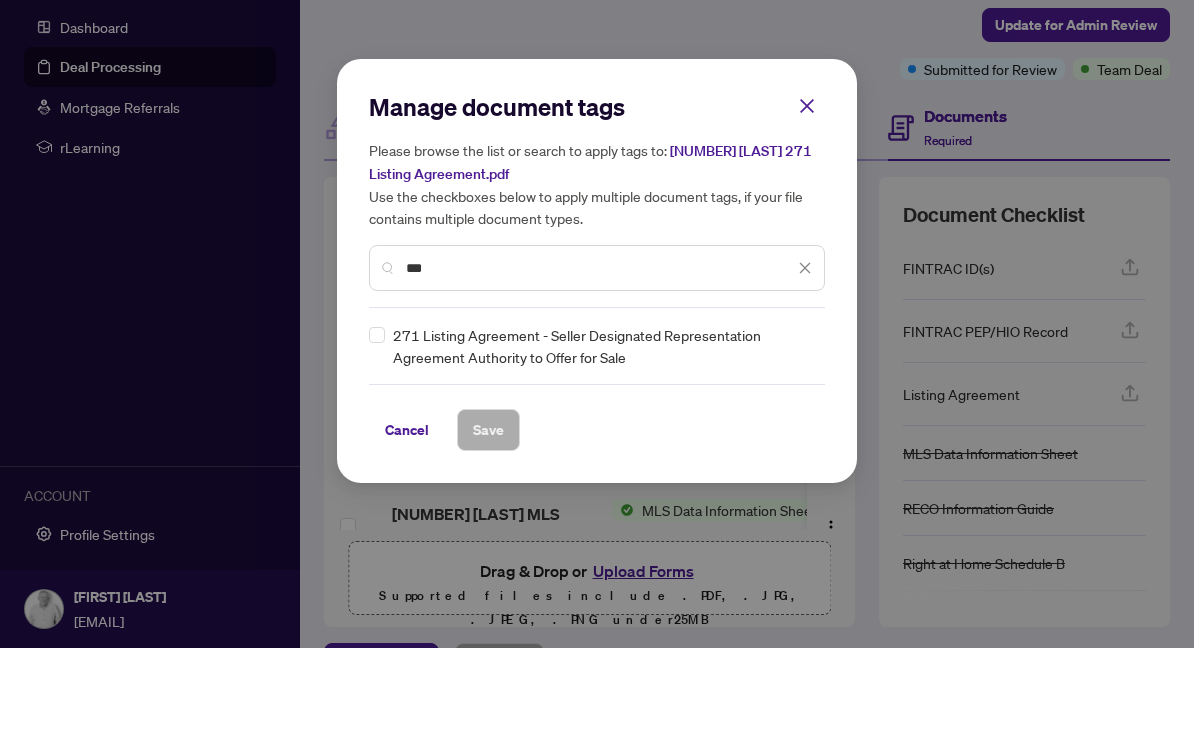 scroll, scrollTop: 36, scrollLeft: 0, axis: vertical 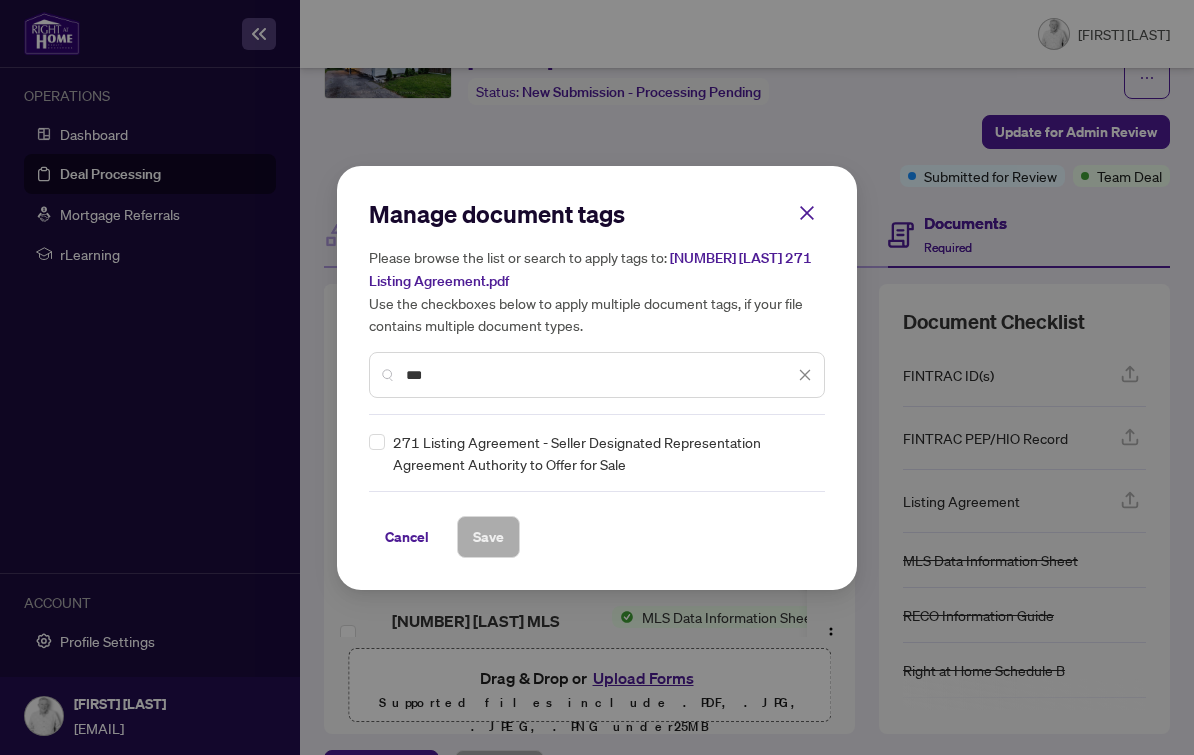type on "***" 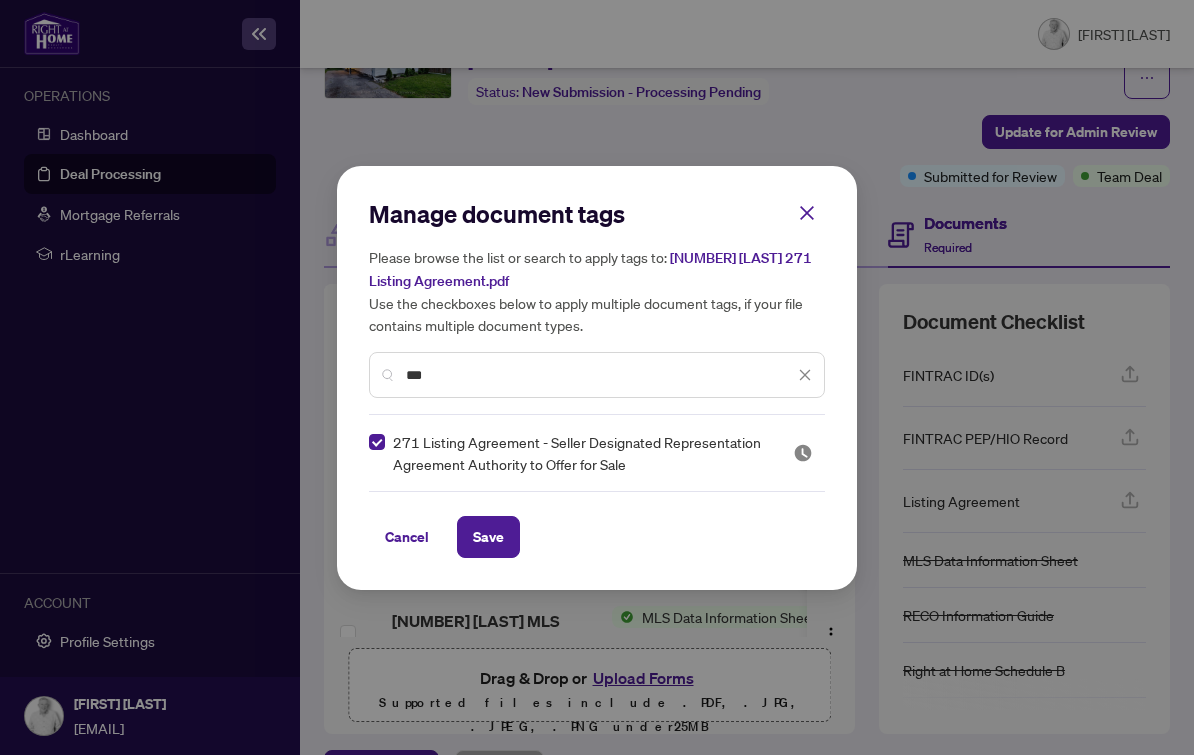 click on "Cancel Save" at bounding box center (597, 524) 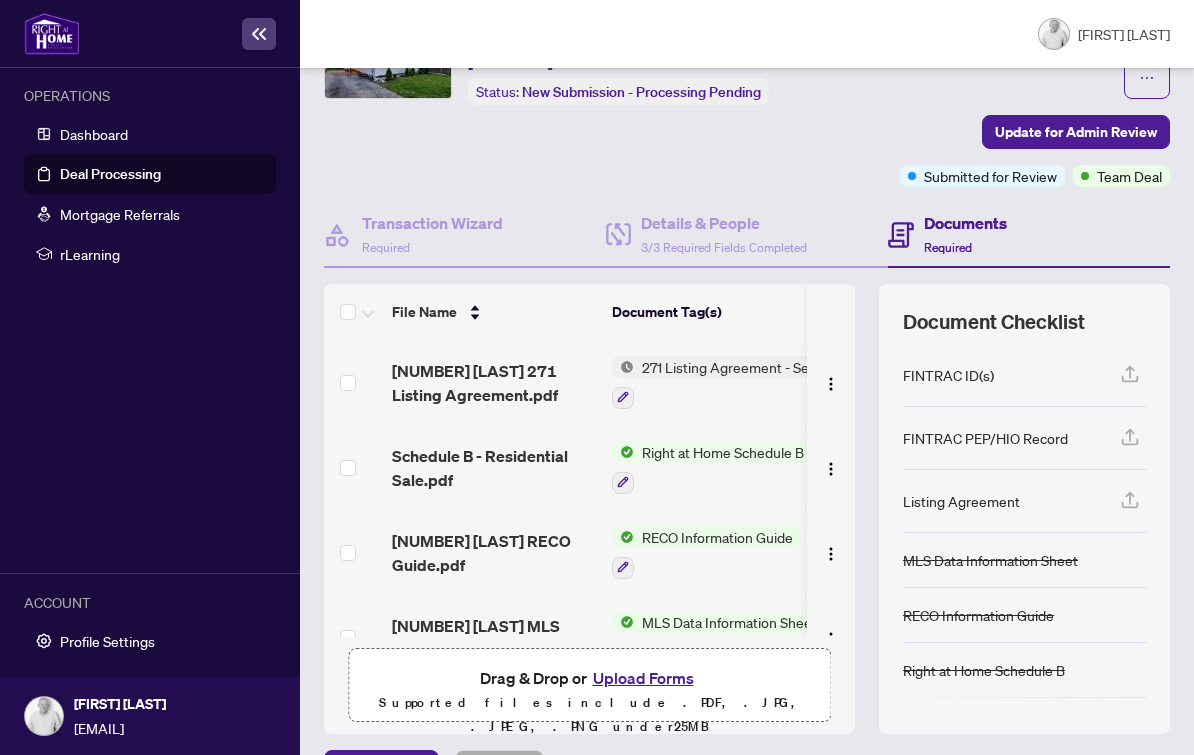 click on "Dashboard" at bounding box center [94, 134] 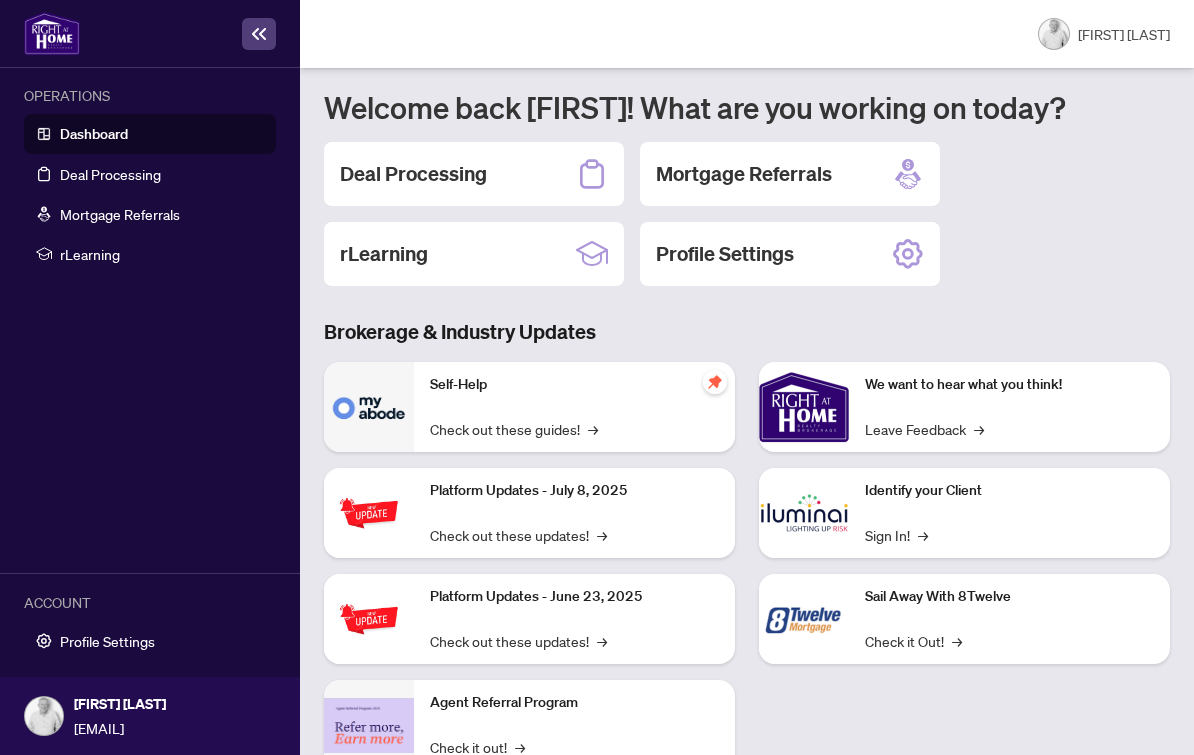 click on "Deal Processing" at bounding box center (110, 174) 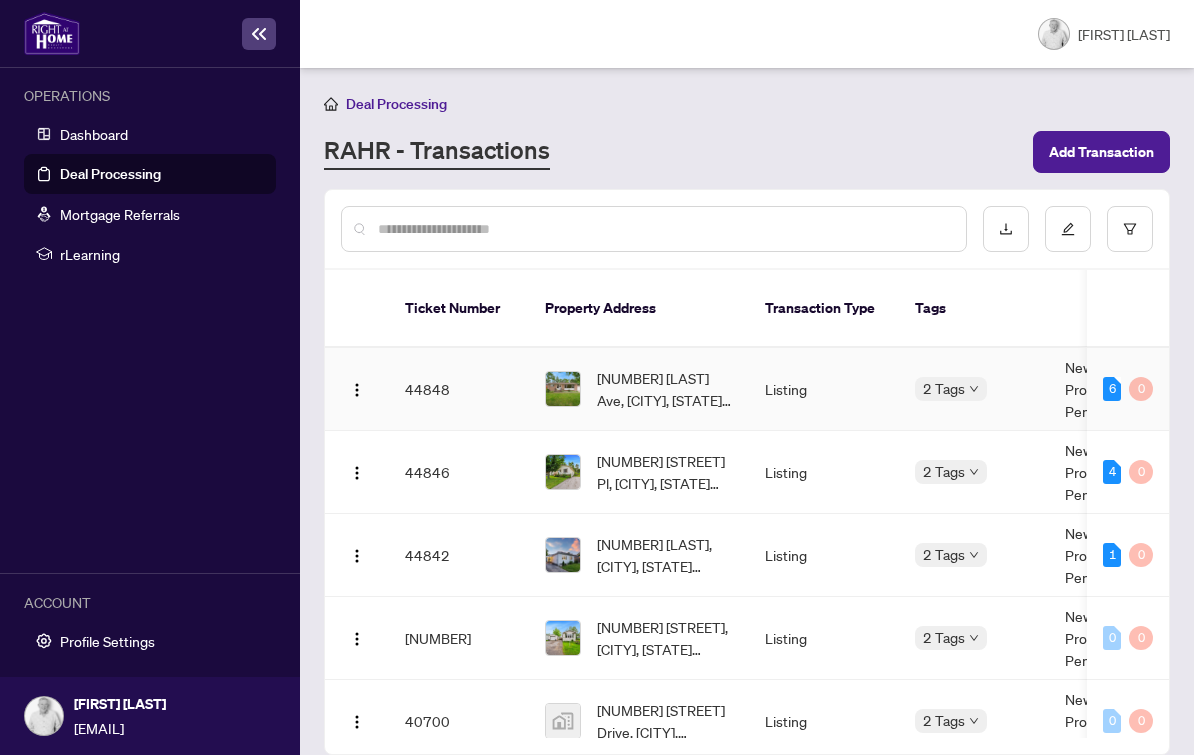 click on "44848" at bounding box center (459, 389) 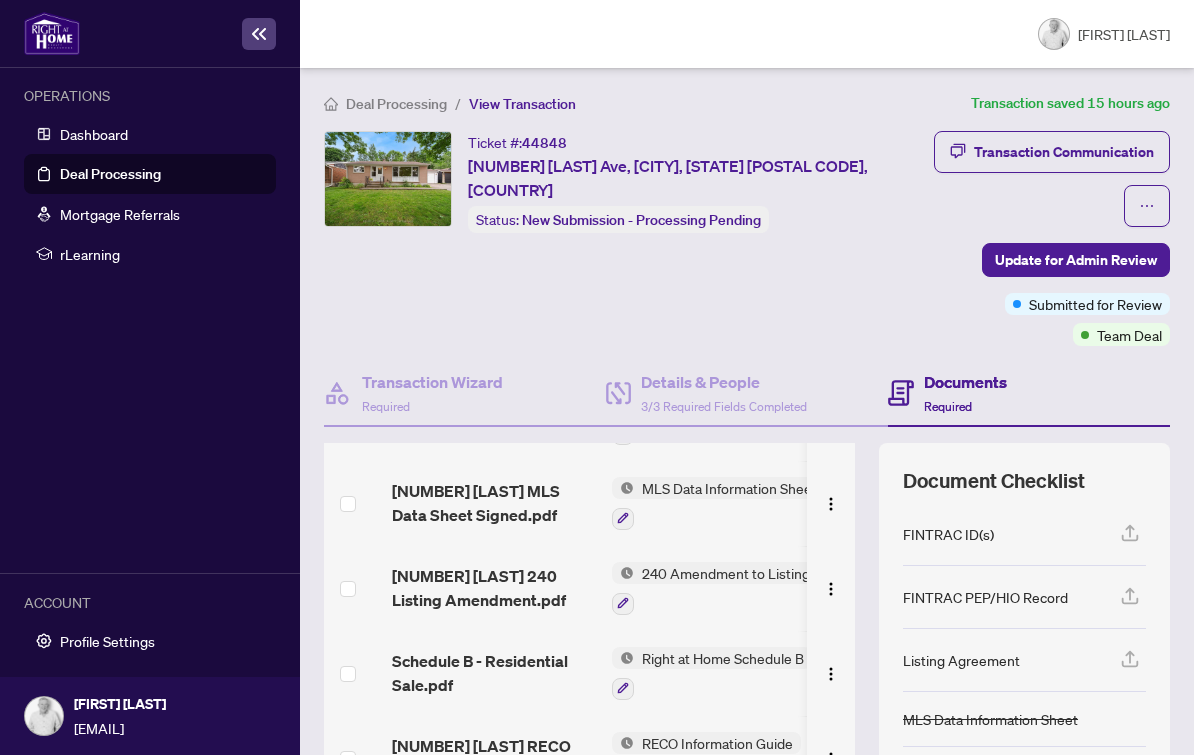 scroll, scrollTop: 207, scrollLeft: 0, axis: vertical 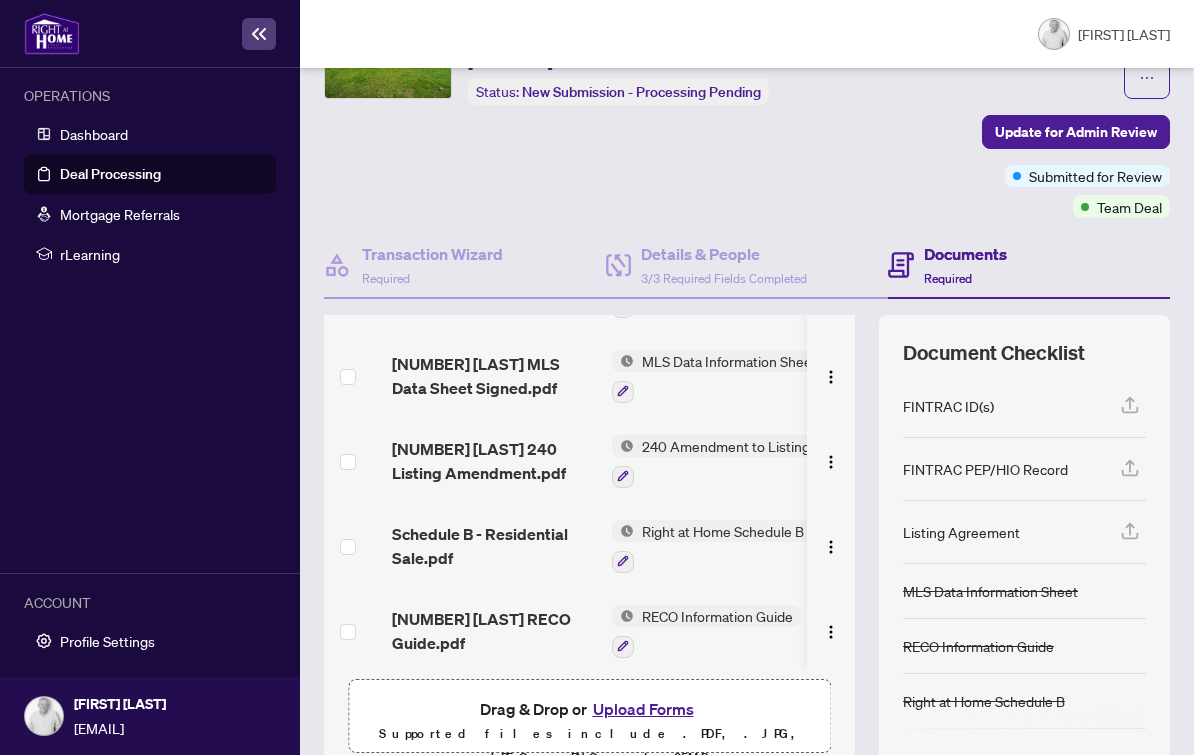 click on "Upload Forms" at bounding box center (643, 709) 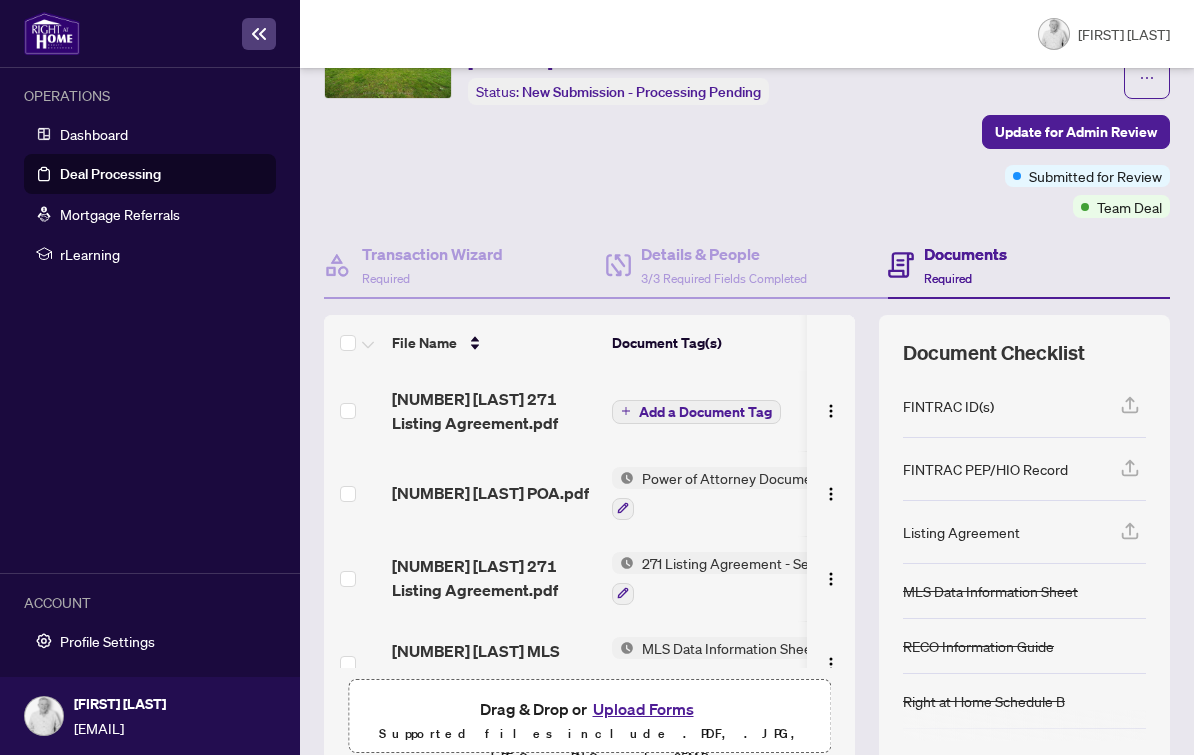 scroll, scrollTop: 0, scrollLeft: 0, axis: both 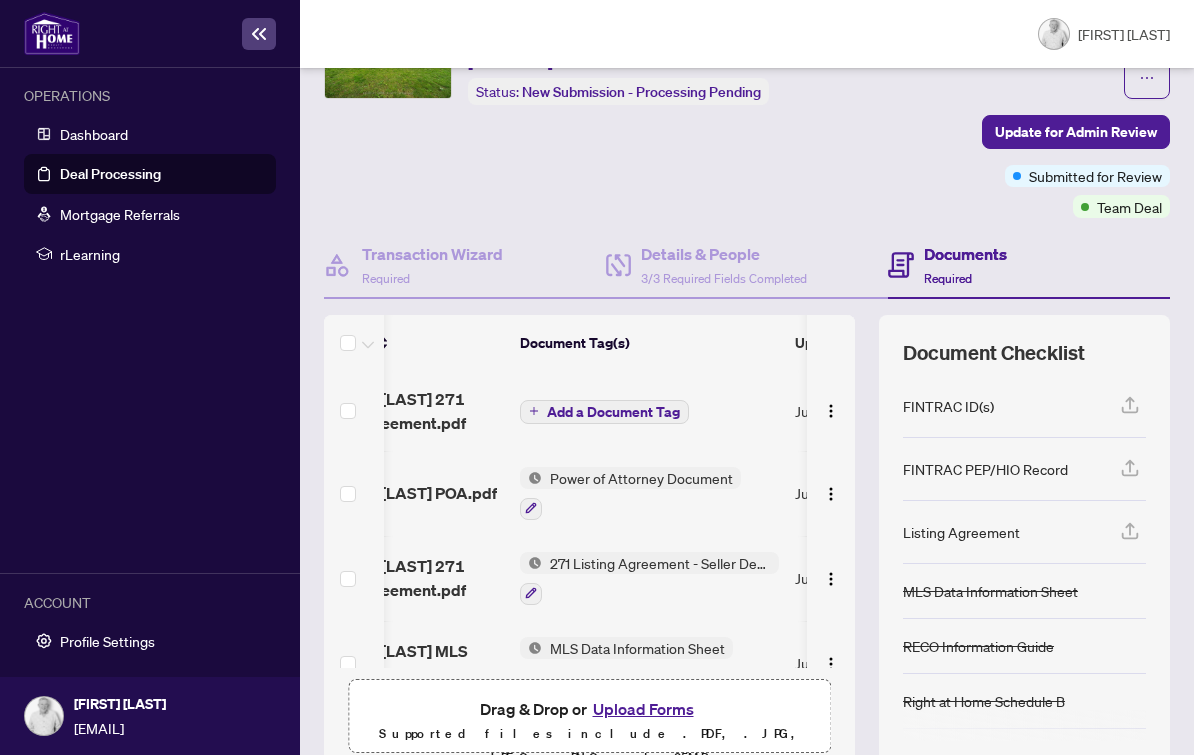 click at bounding box center (831, 579) 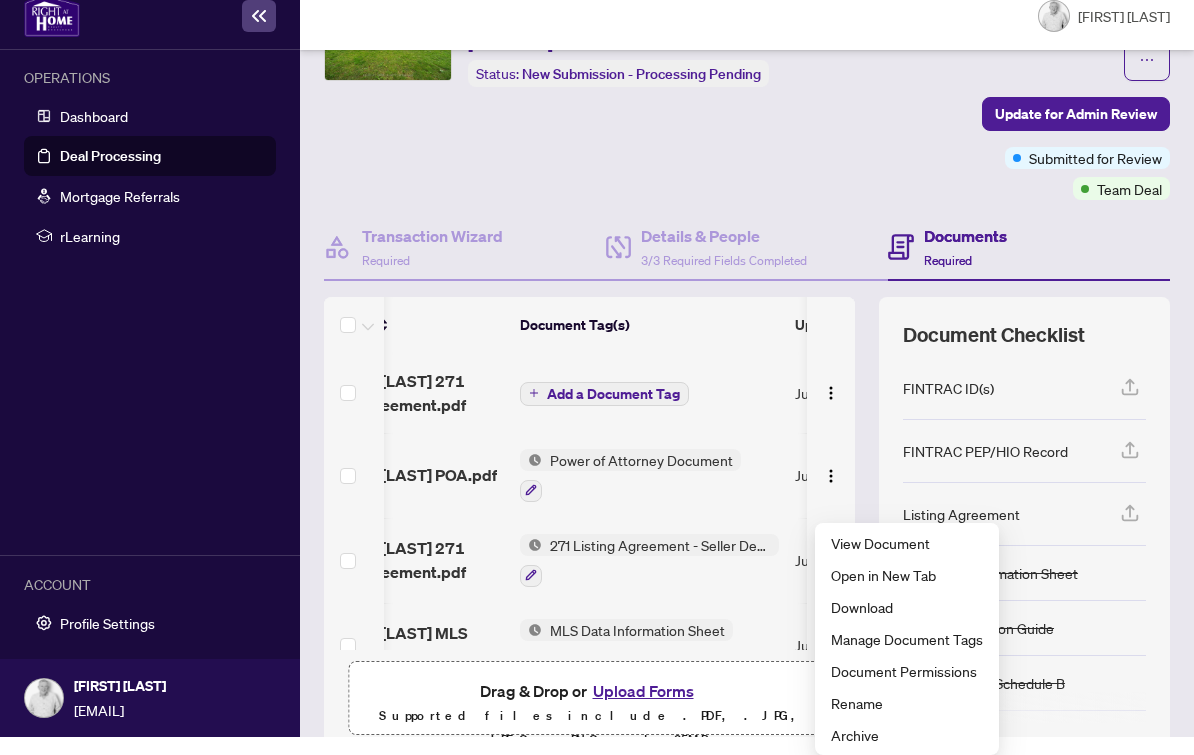 click on "Archive" at bounding box center (907, 735) 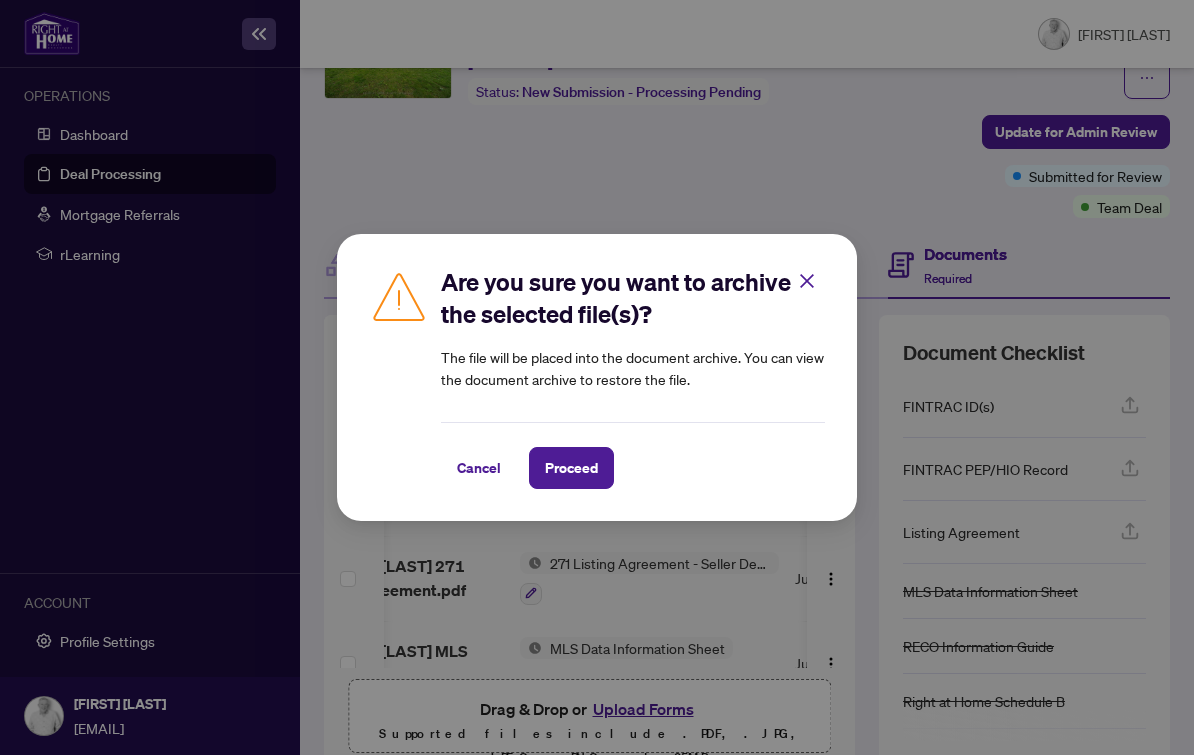 click on "Proceed" at bounding box center [571, 468] 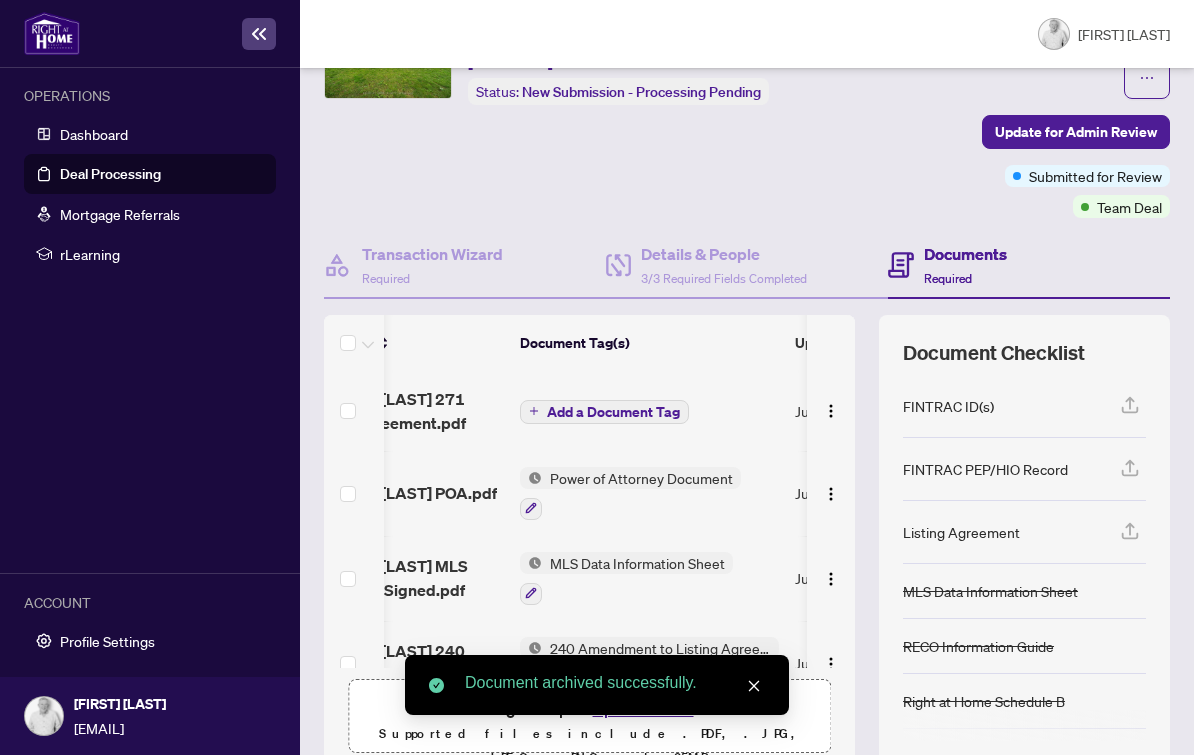 scroll, scrollTop: 0, scrollLeft: 58, axis: horizontal 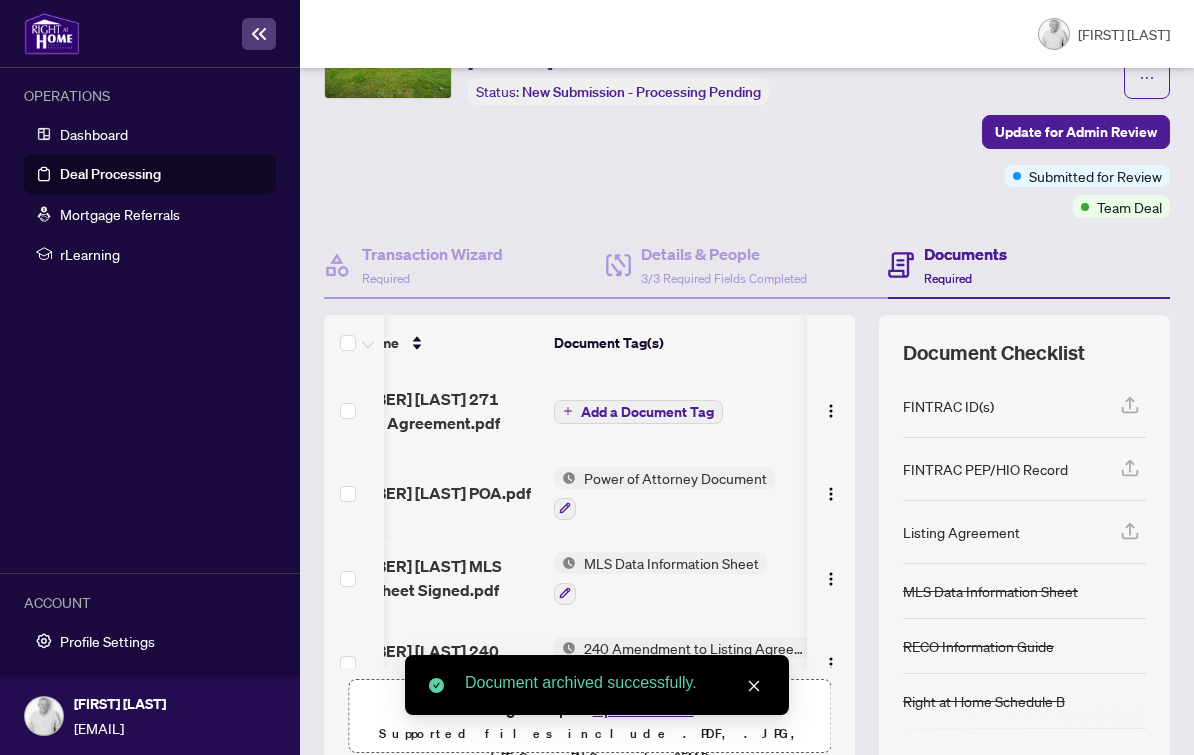 click on "Add a Document Tag" at bounding box center (647, 412) 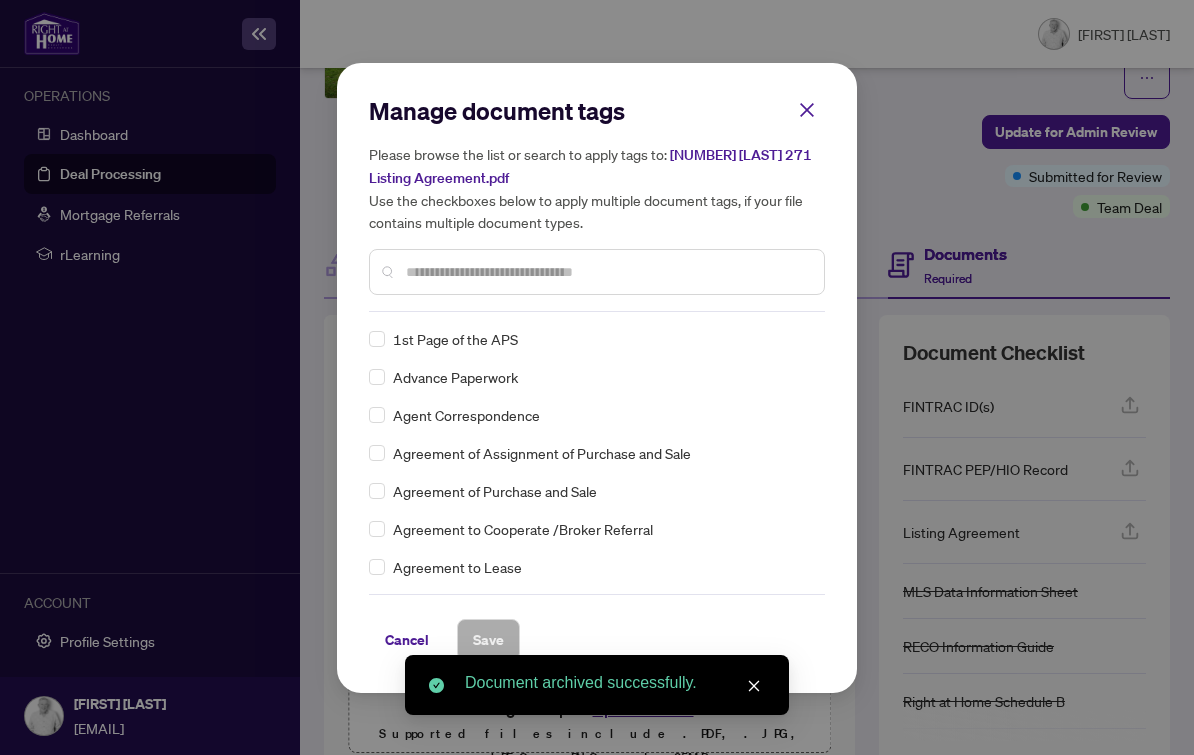 click at bounding box center [607, 272] 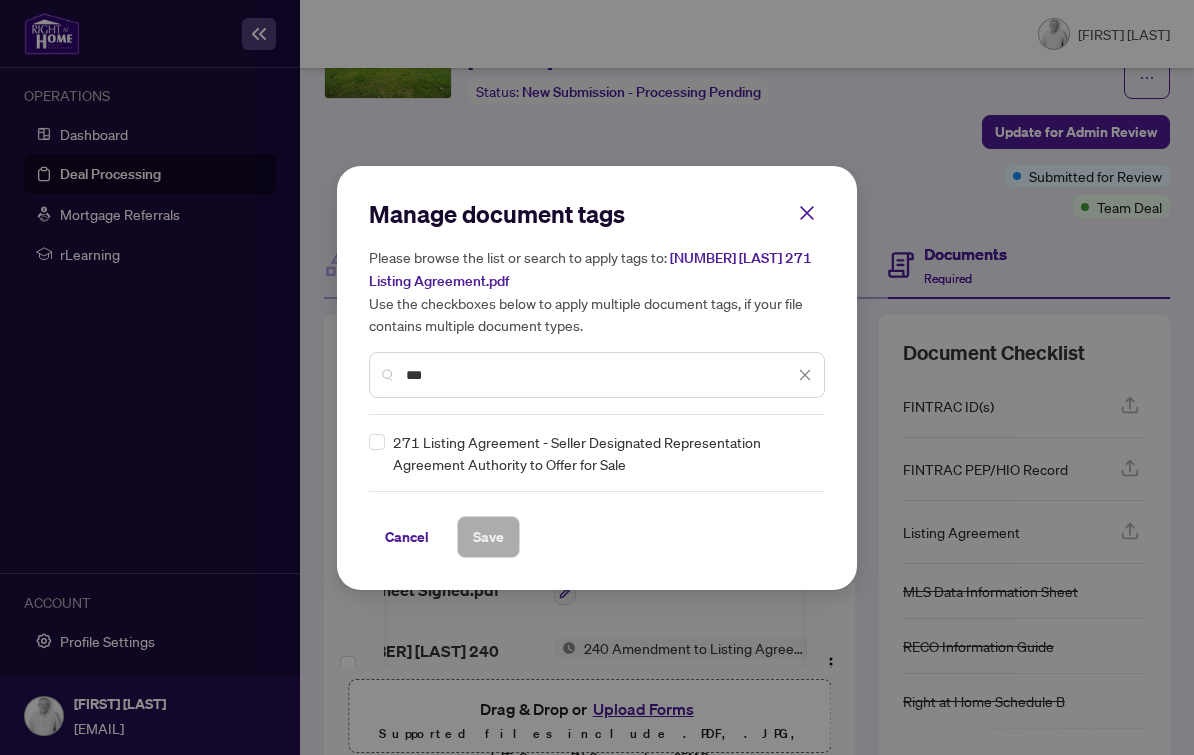 type on "***" 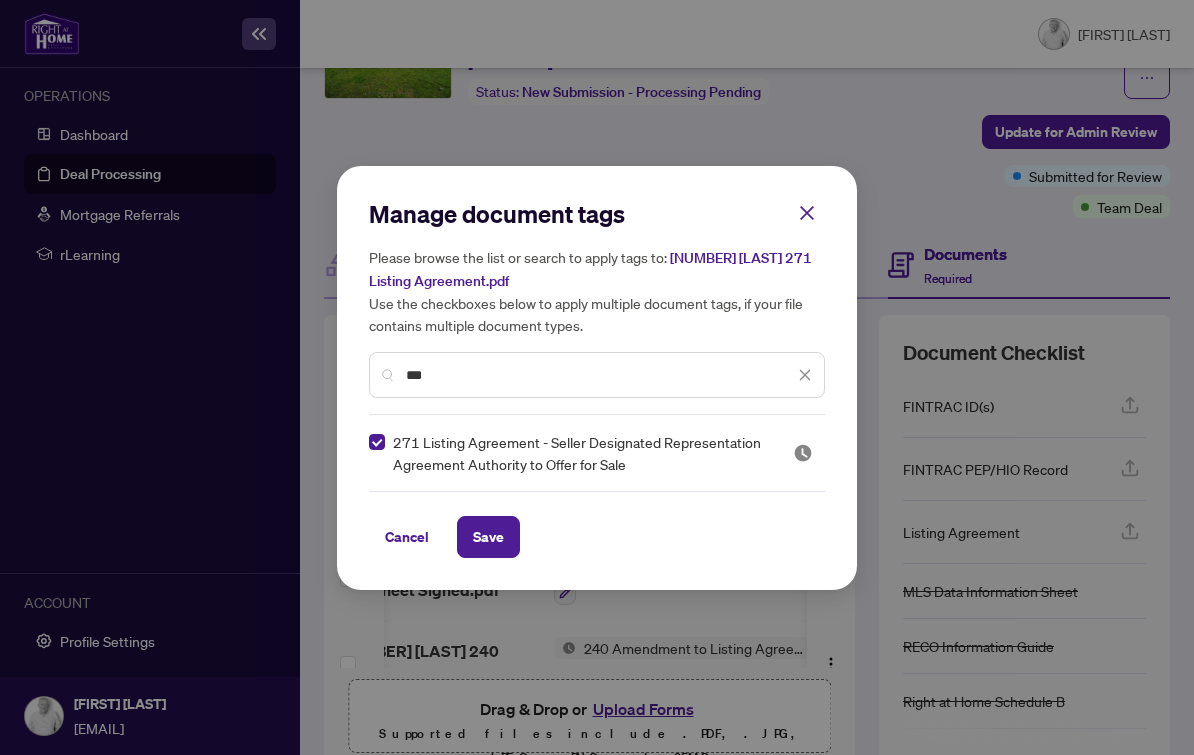 click on "Save" at bounding box center (488, 537) 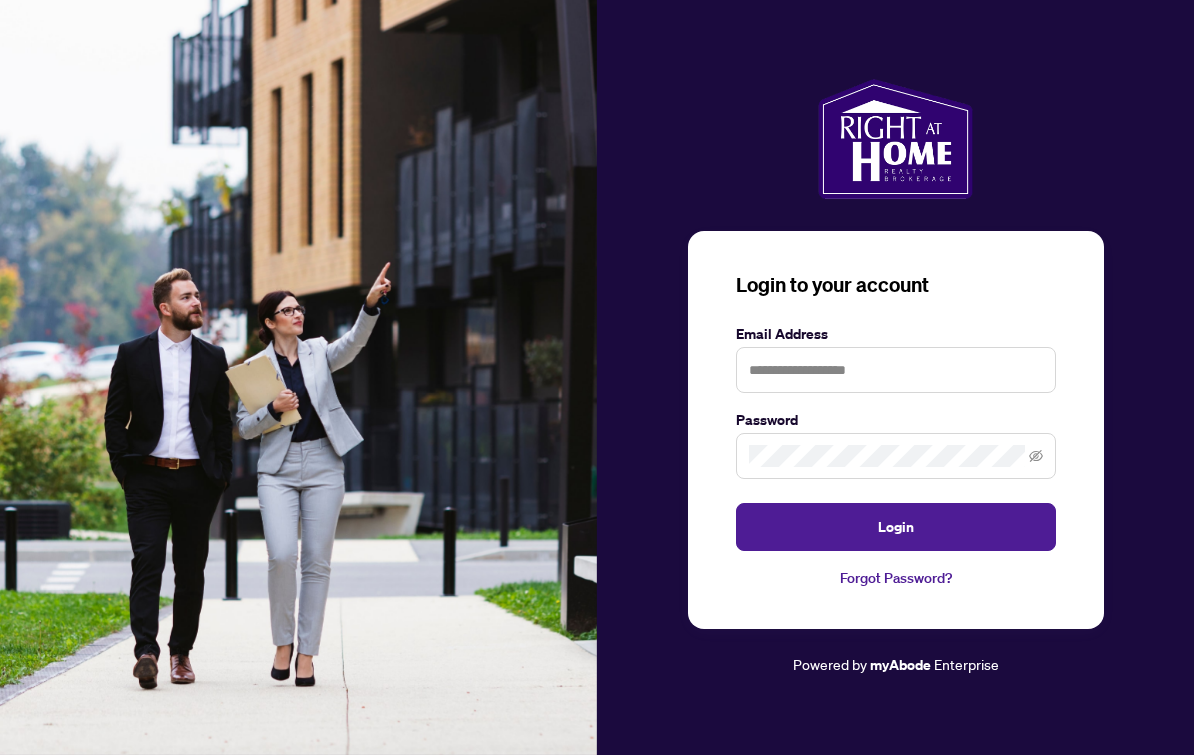 scroll, scrollTop: 36, scrollLeft: 0, axis: vertical 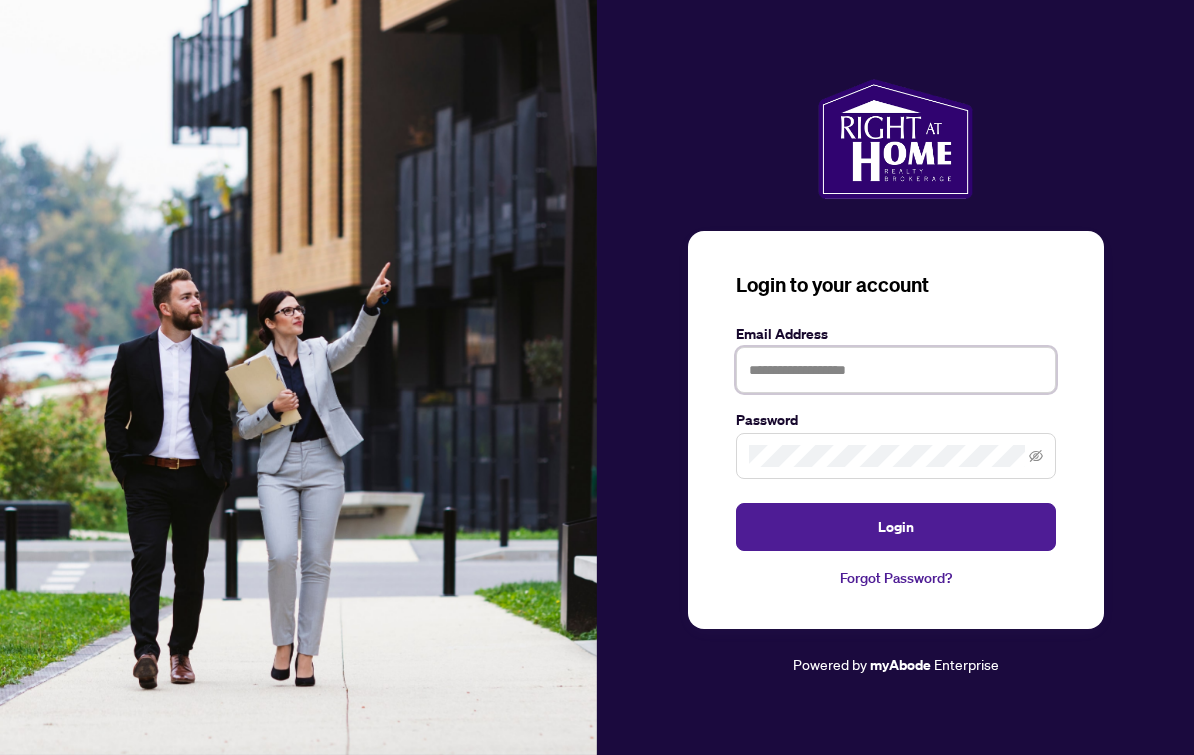 click at bounding box center [896, 370] 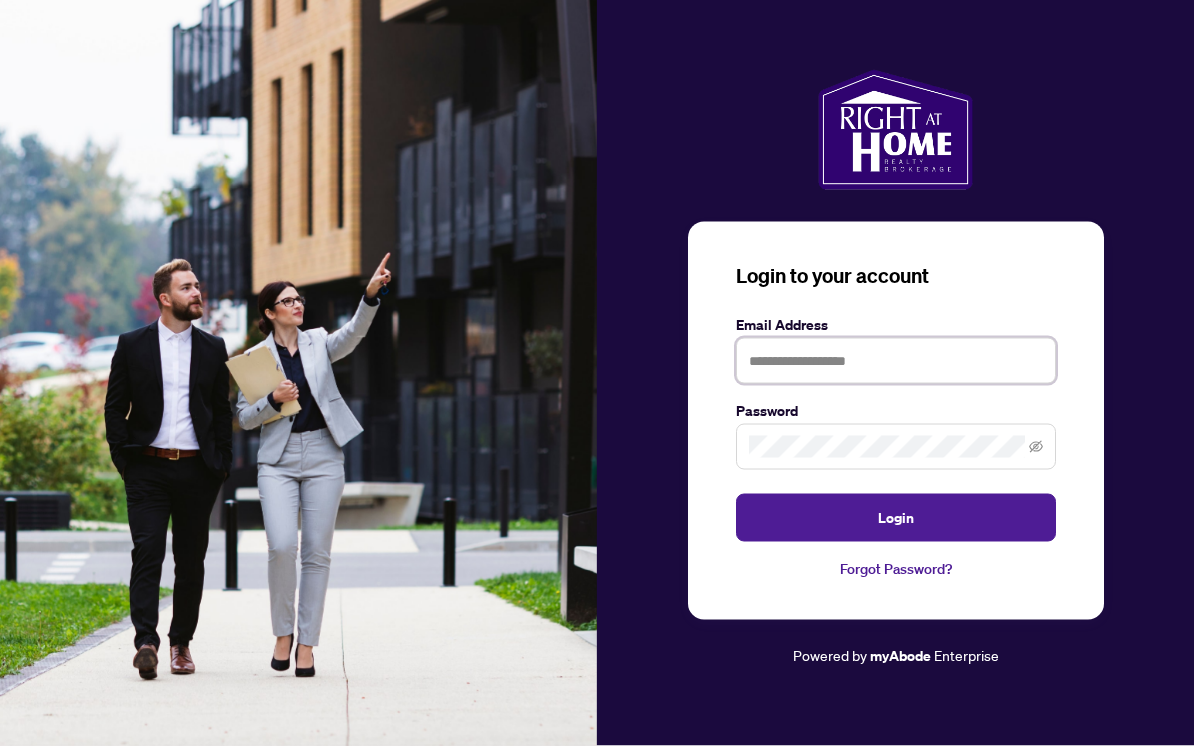 click at bounding box center [896, 370] 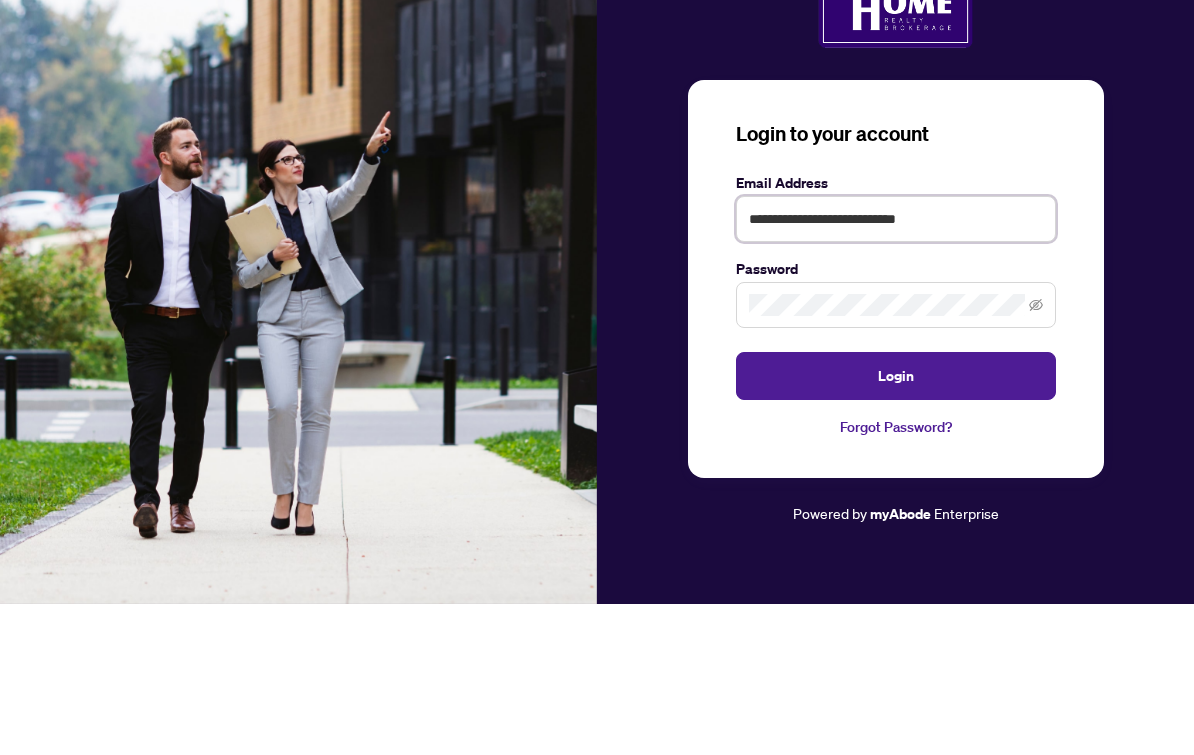 type on "**********" 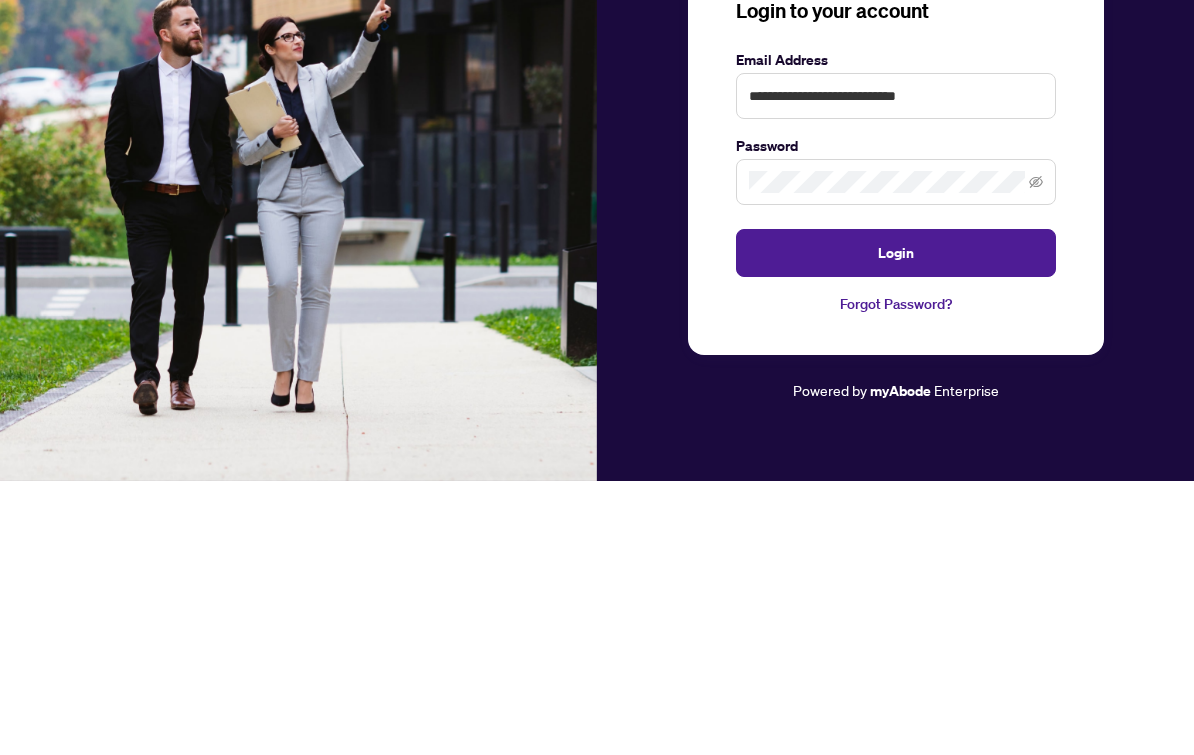 click on "Login" at bounding box center (896, 527) 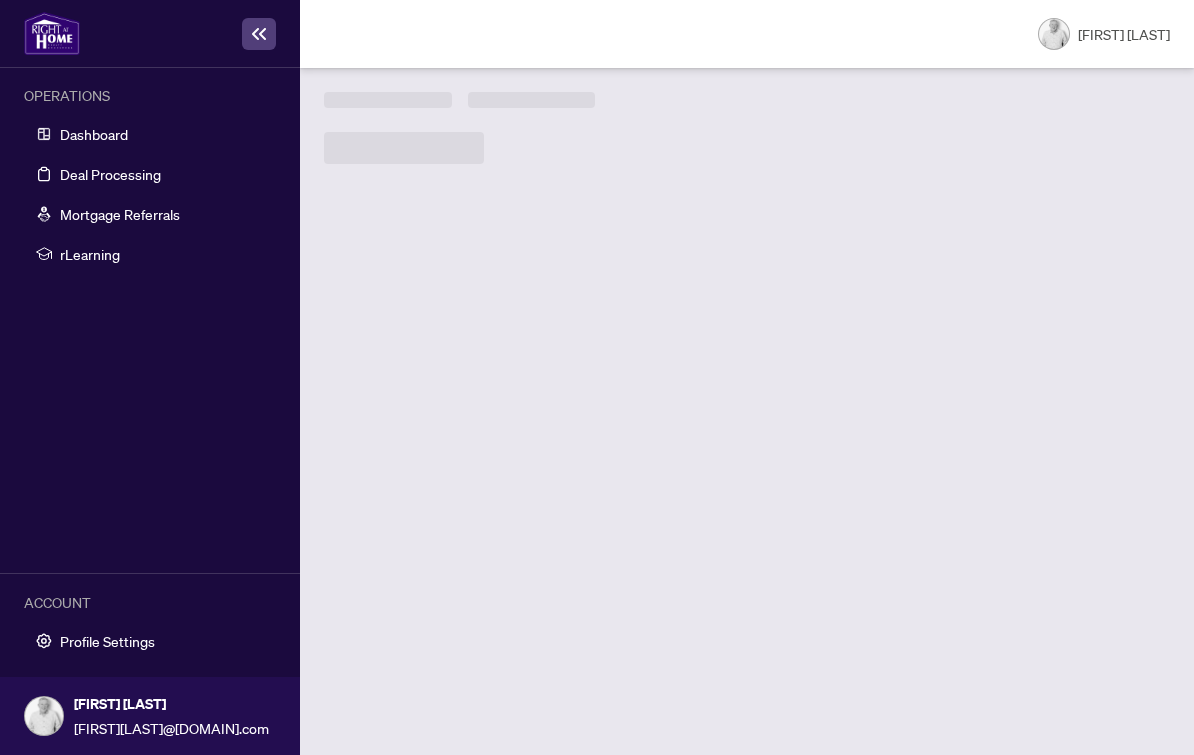 scroll, scrollTop: 0, scrollLeft: 0, axis: both 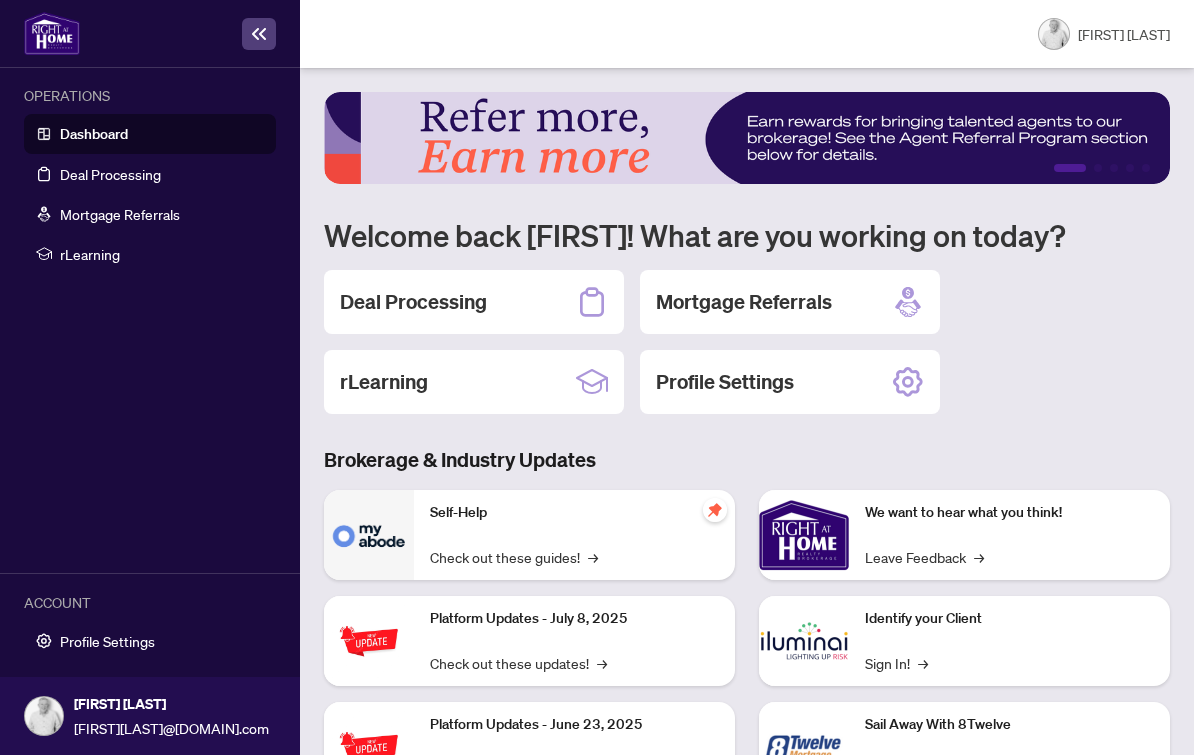 click on "Dashboard" at bounding box center [94, 134] 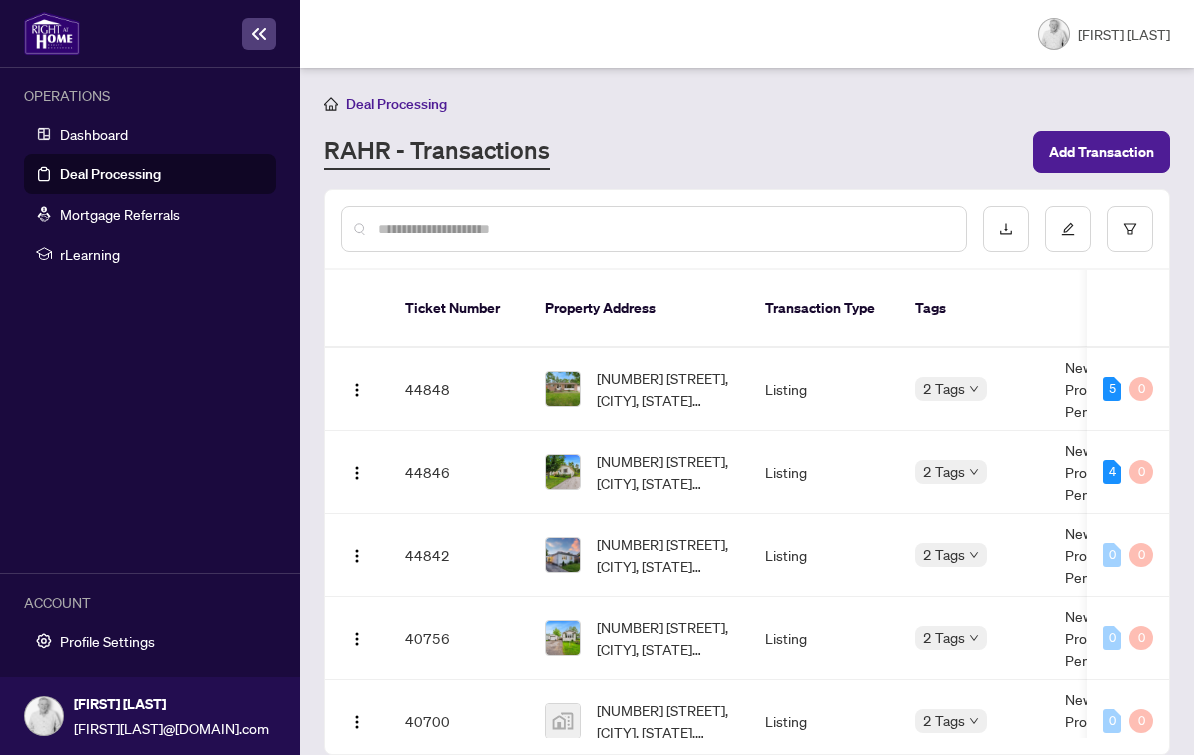 scroll, scrollTop: 0, scrollLeft: 0, axis: both 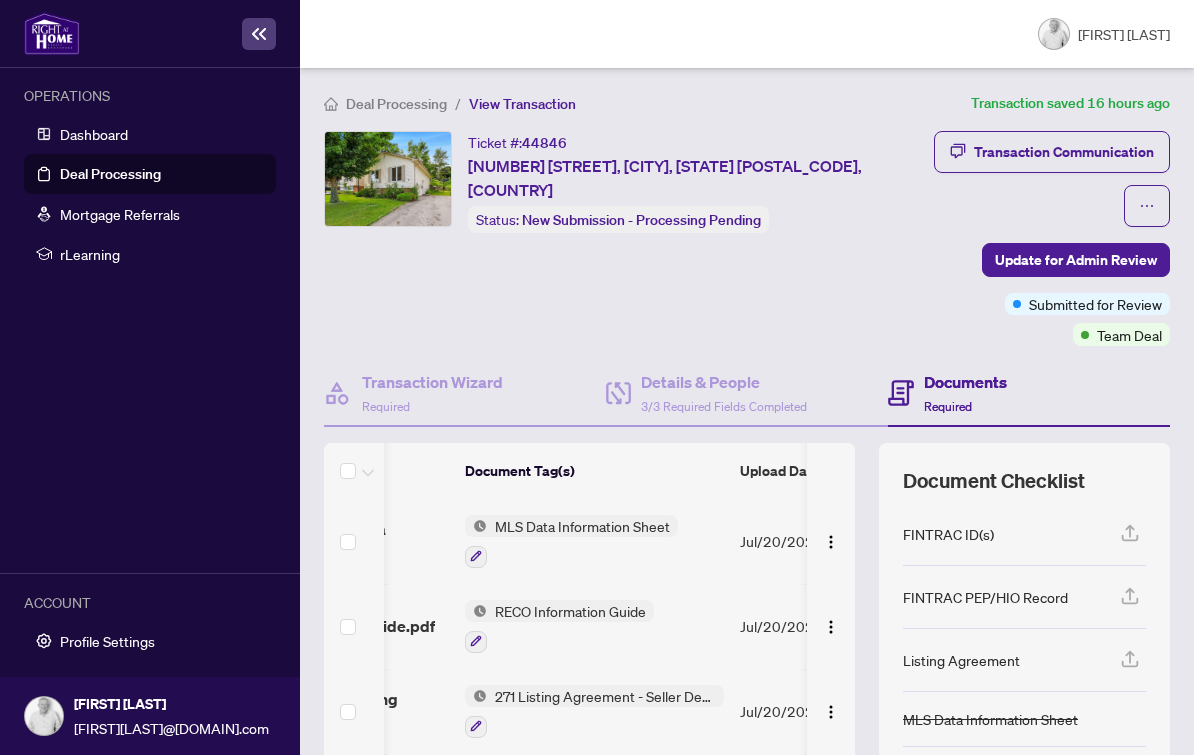 click at bounding box center (831, 712) 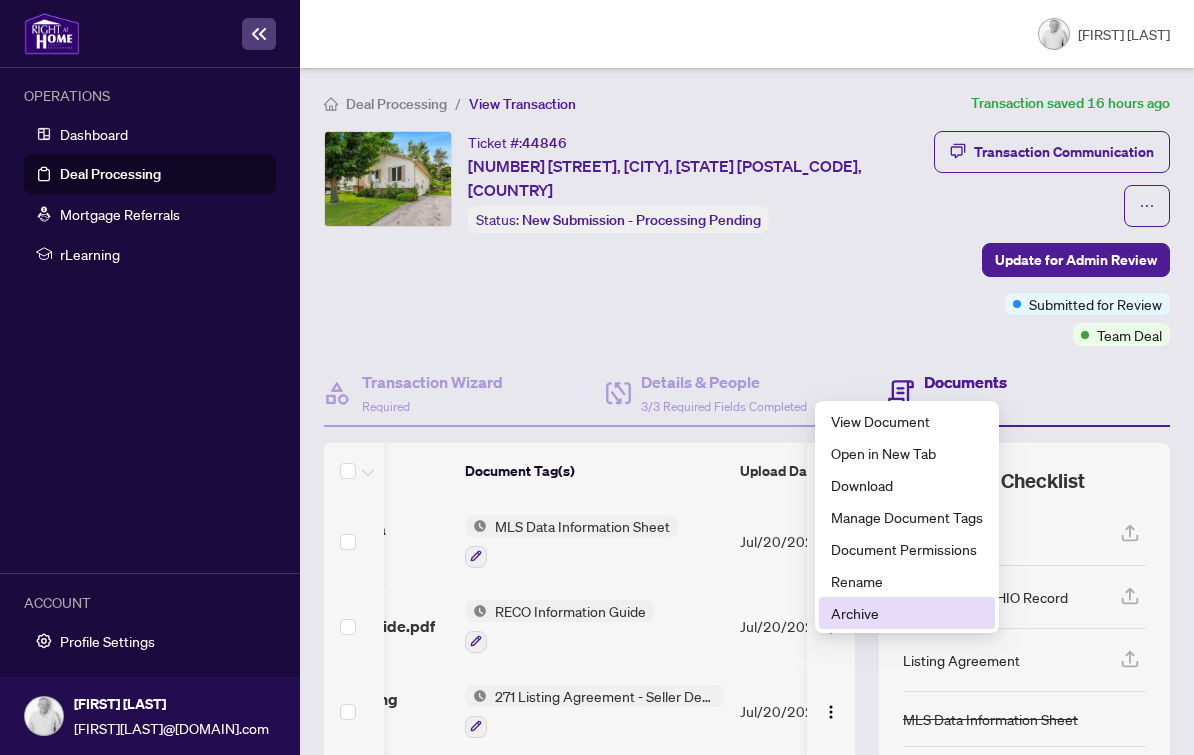 click on "Archive" at bounding box center (907, 613) 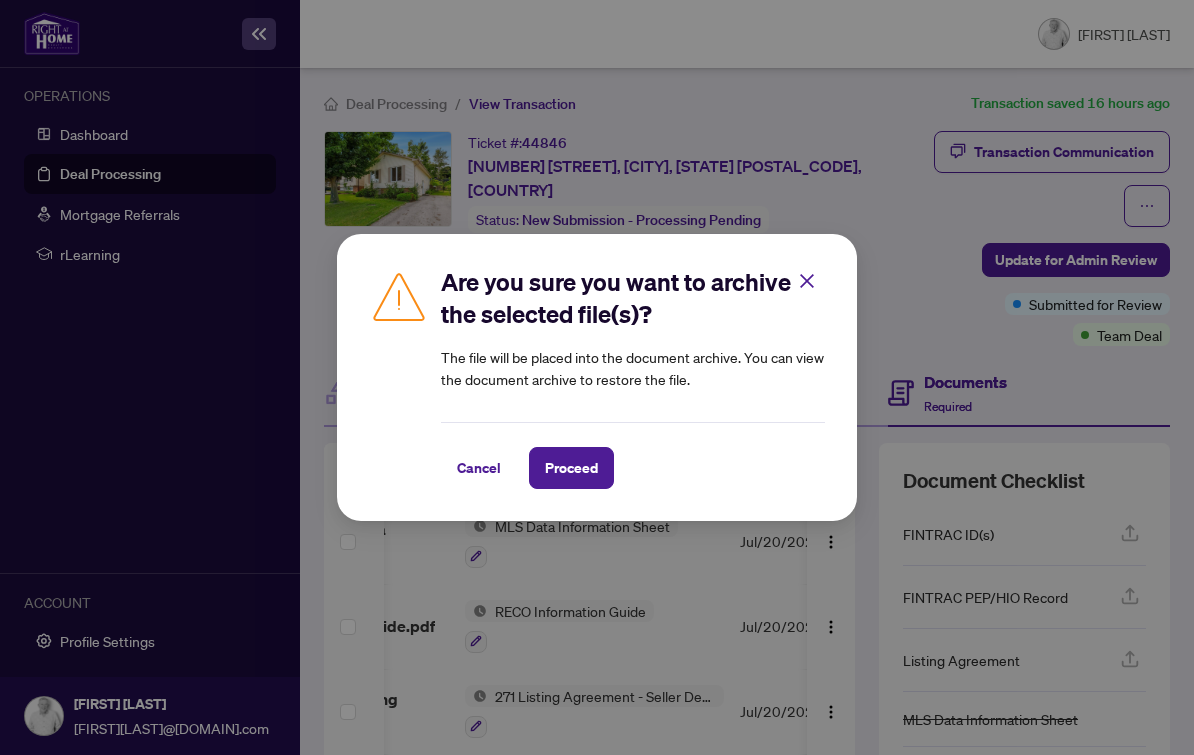 click on "Proceed" at bounding box center [571, 468] 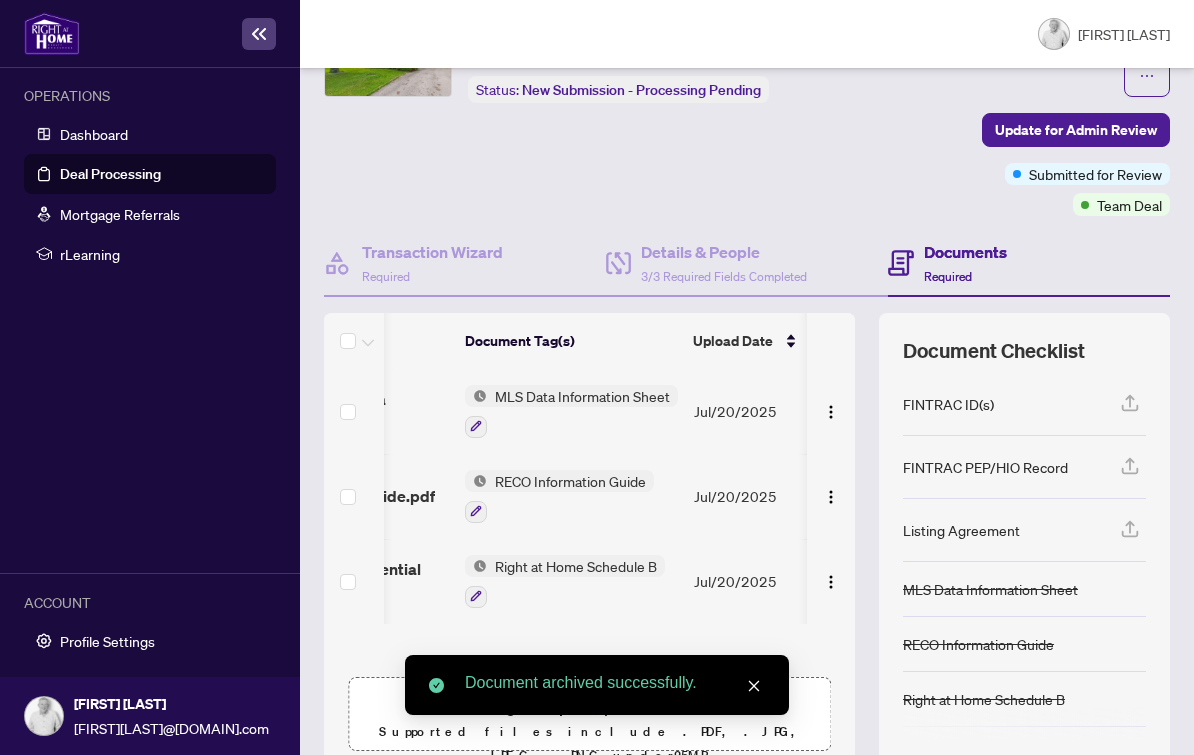 scroll, scrollTop: 128, scrollLeft: 0, axis: vertical 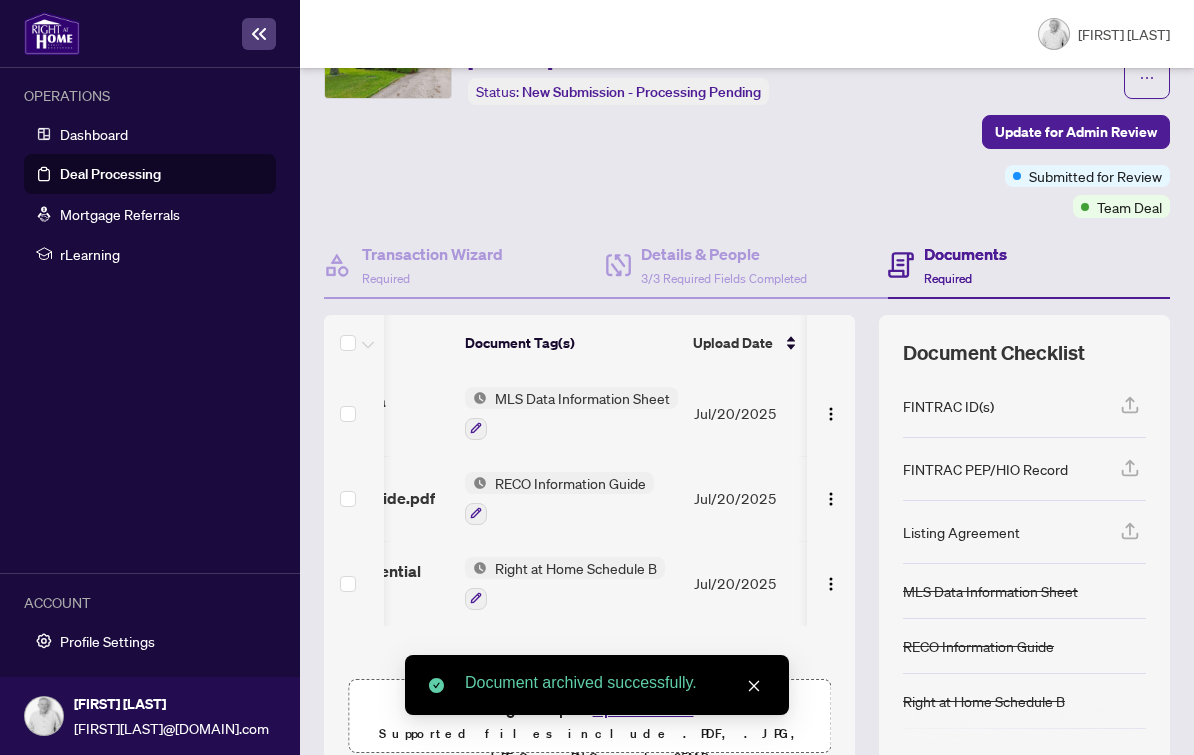 click on "Upload Forms" at bounding box center (643, 709) 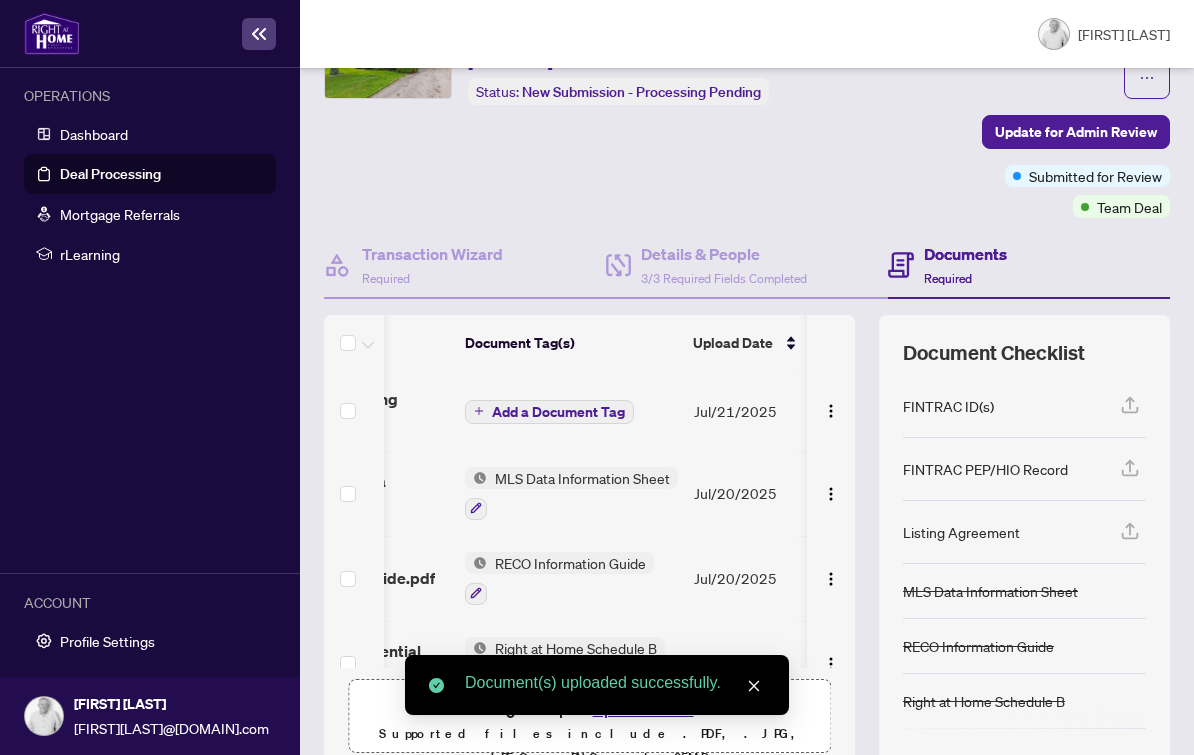 click on "Add a Document Tag" at bounding box center [558, 412] 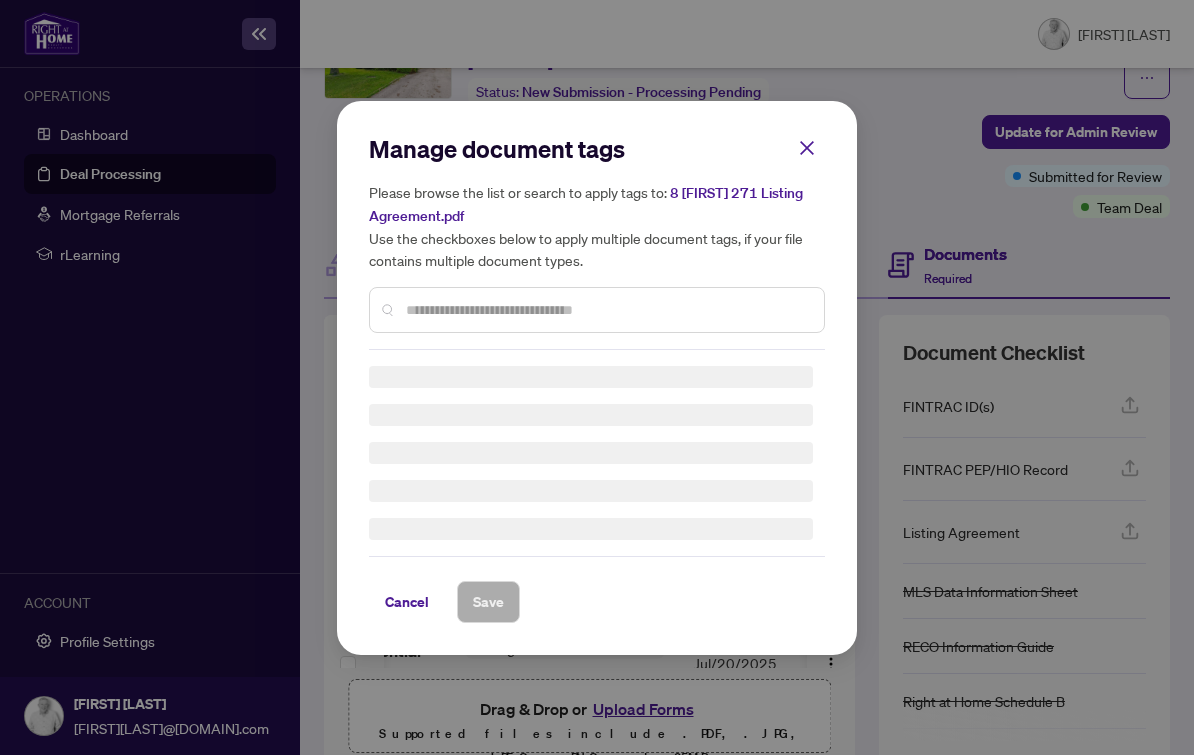 click at bounding box center [607, 310] 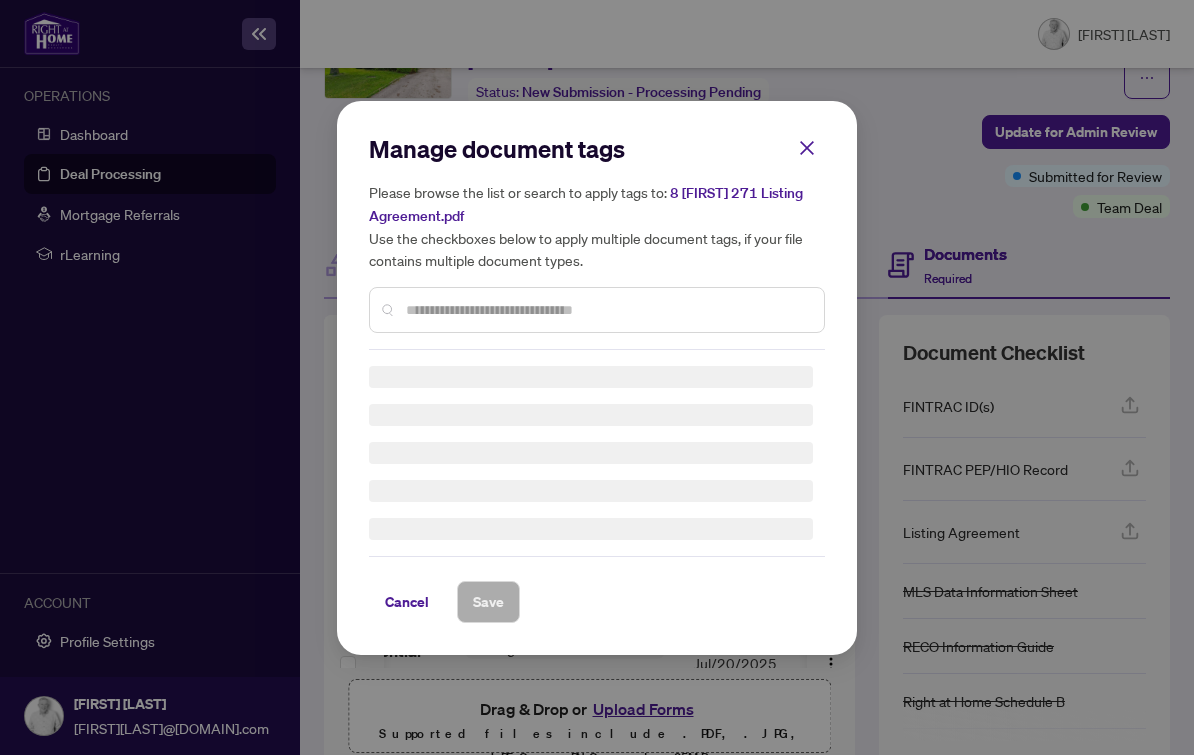 scroll, scrollTop: 36, scrollLeft: 0, axis: vertical 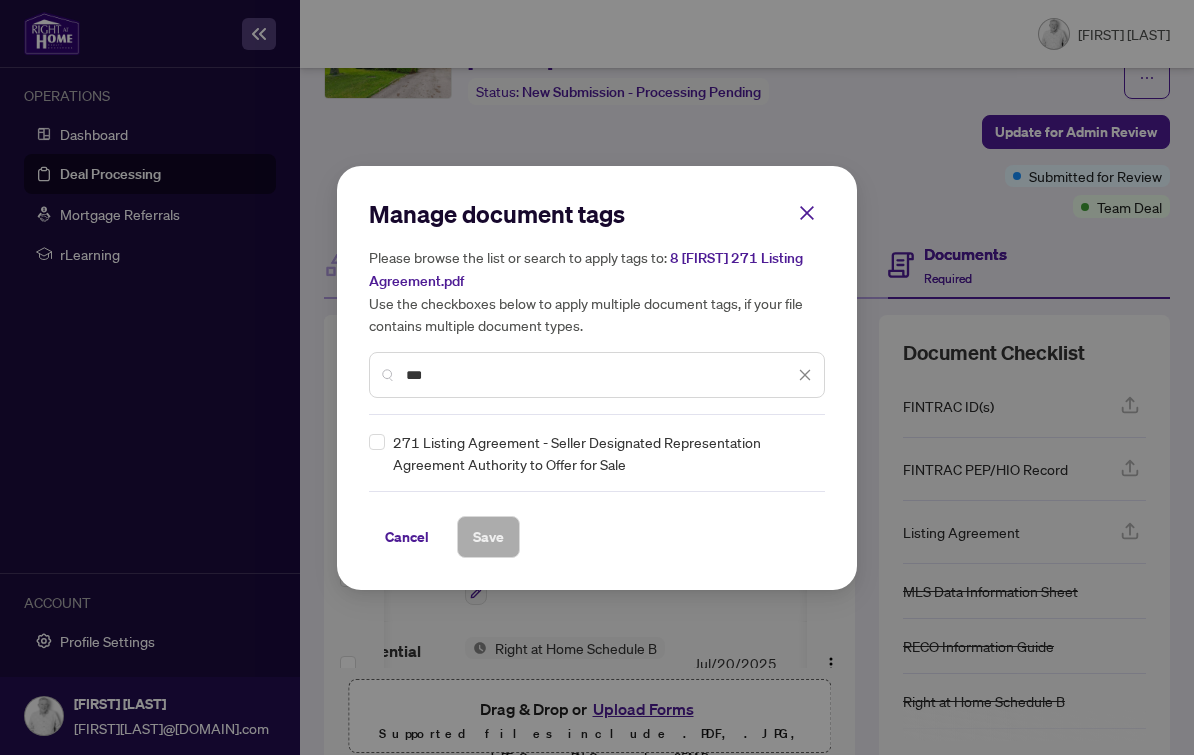 type on "***" 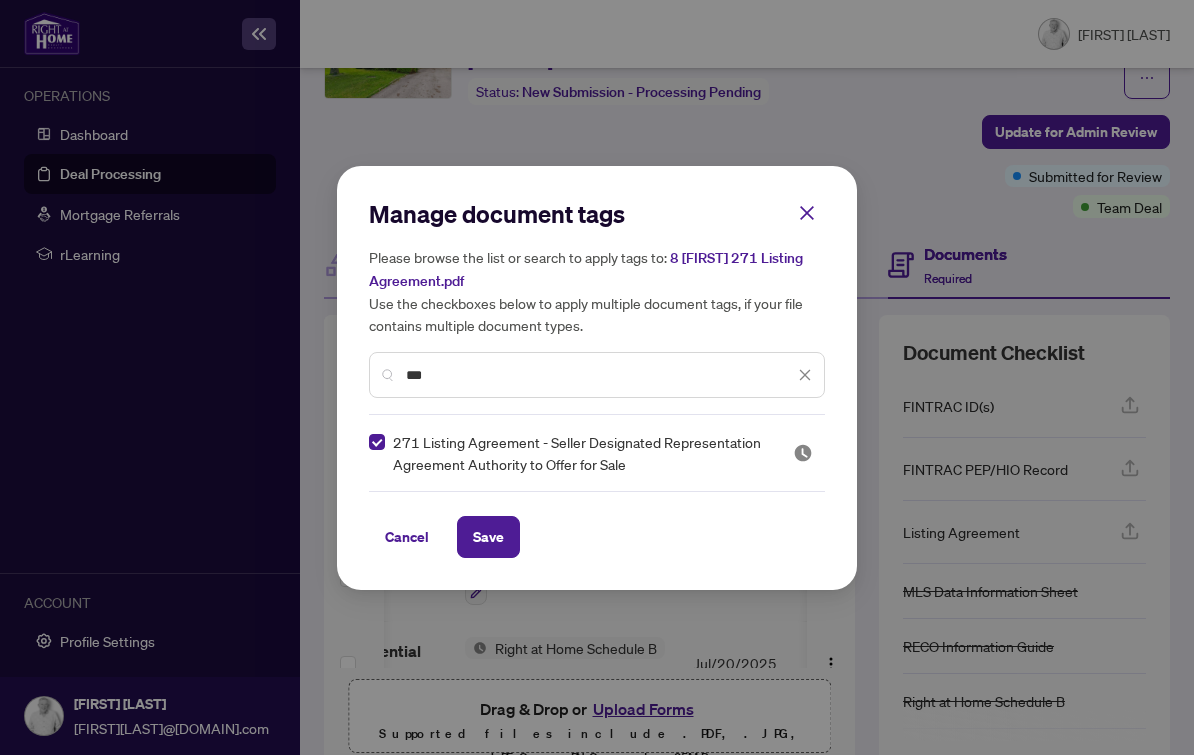 click on "Cancel Save" at bounding box center (597, 524) 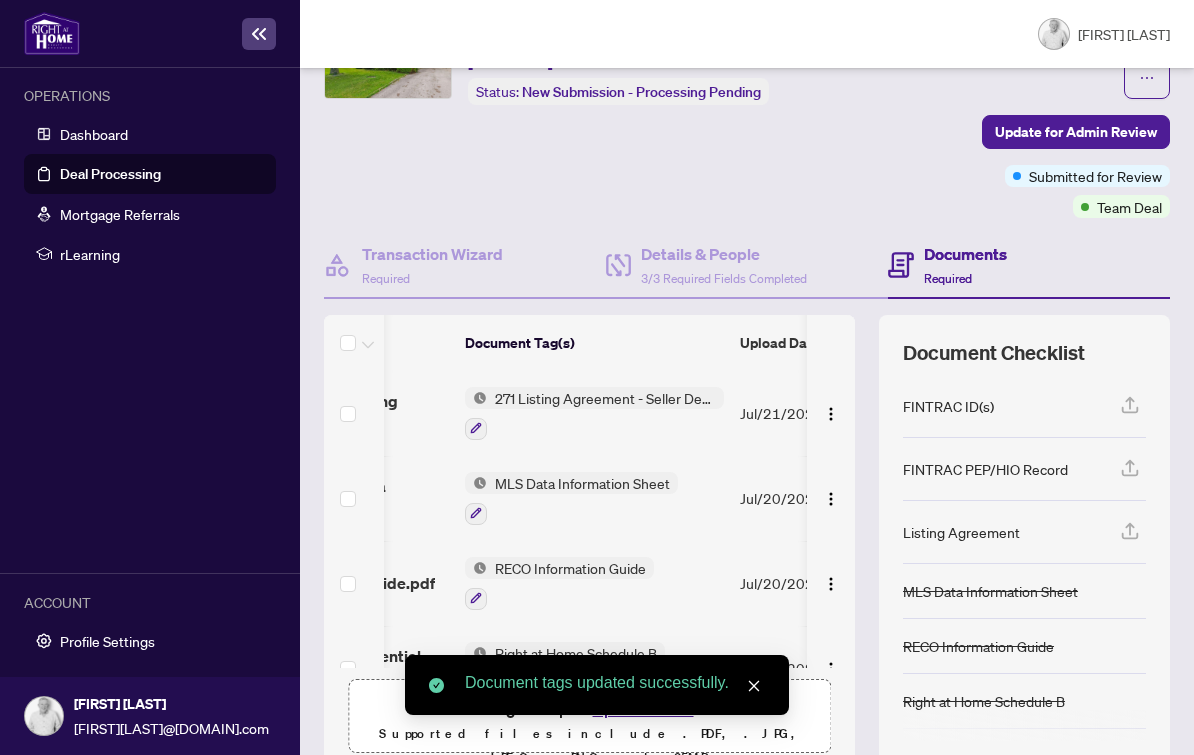 click on "Dashboard" at bounding box center [94, 134] 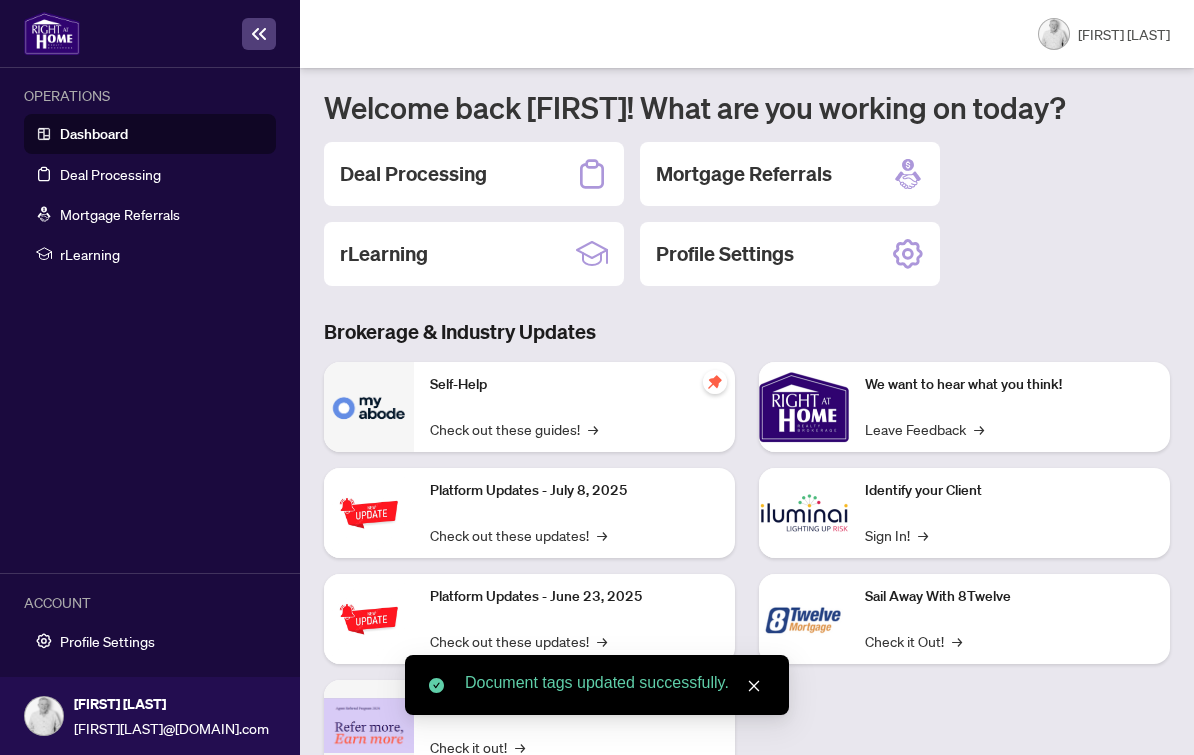 click on "Deal Processing" at bounding box center [110, 174] 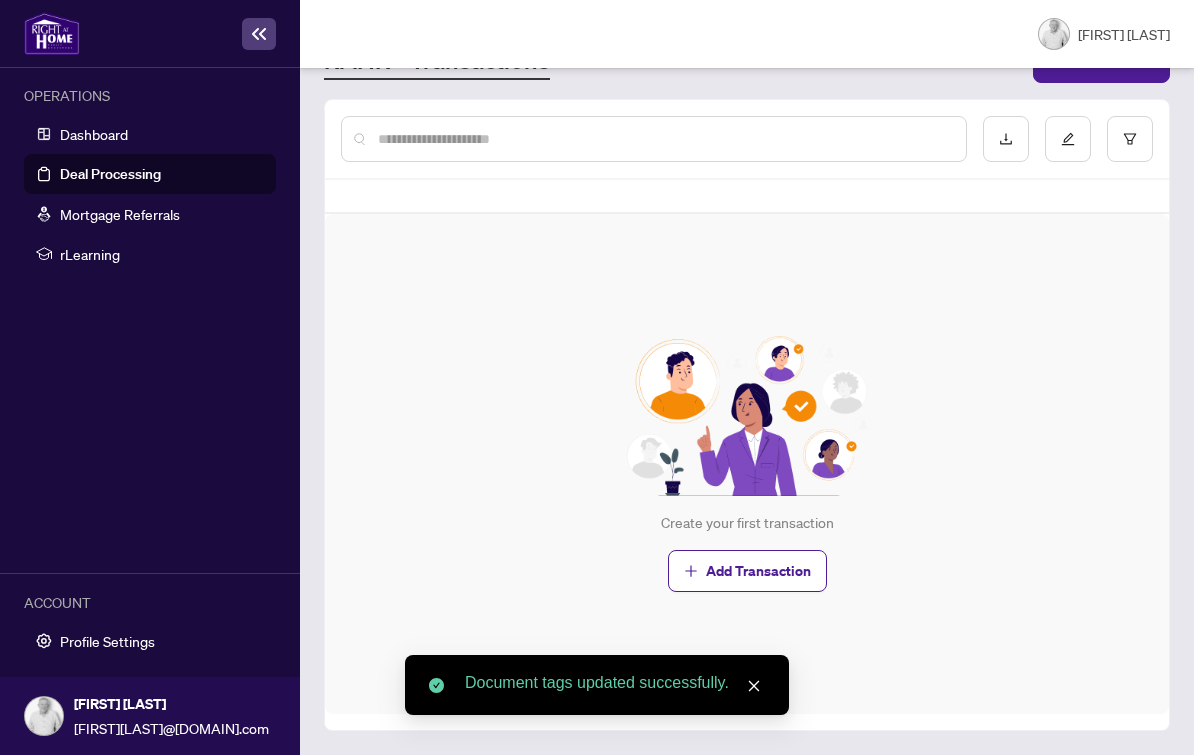 scroll, scrollTop: 0, scrollLeft: 0, axis: both 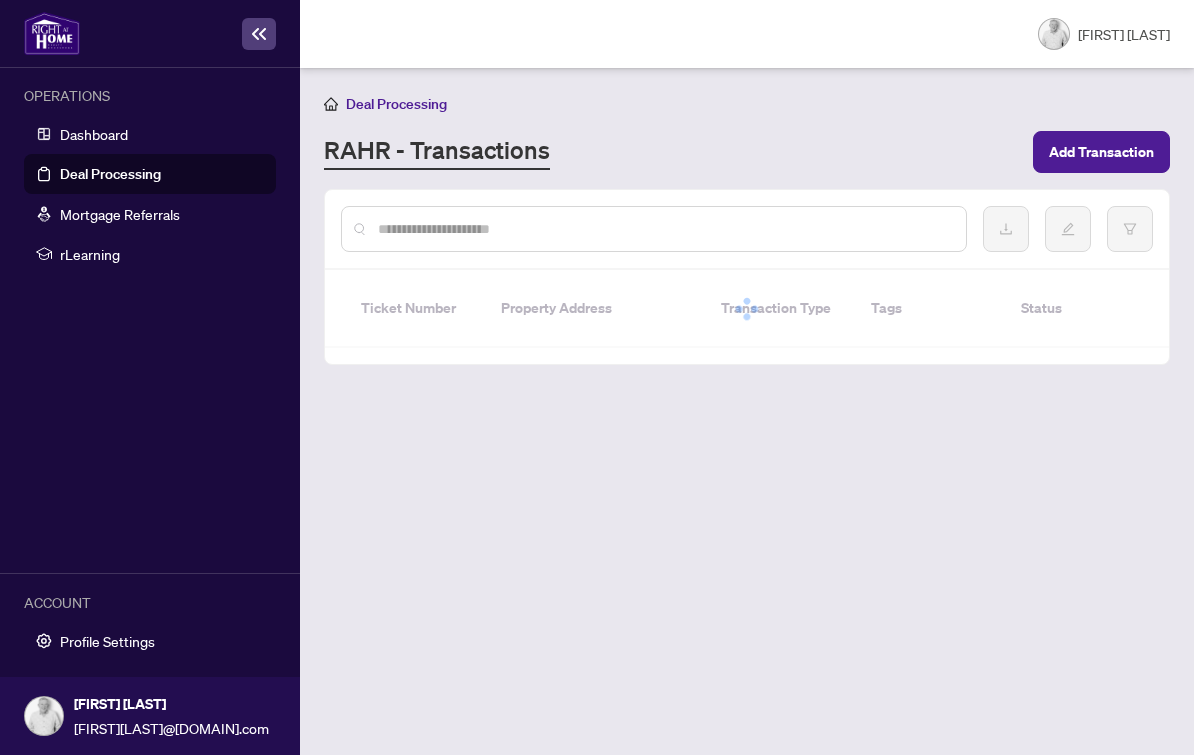 click on "Deal Processing" at bounding box center [110, 174] 